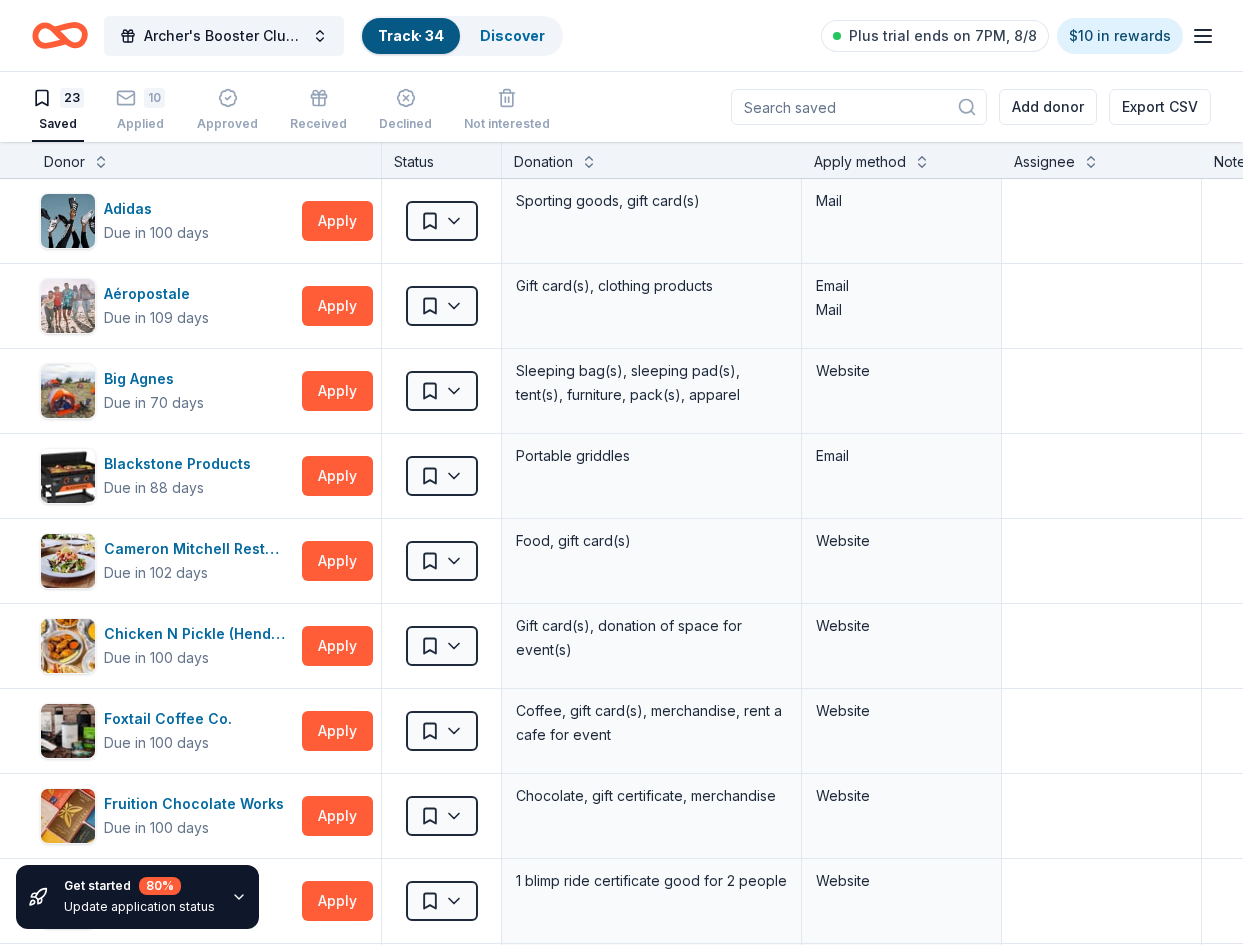 scroll, scrollTop: 1, scrollLeft: 0, axis: vertical 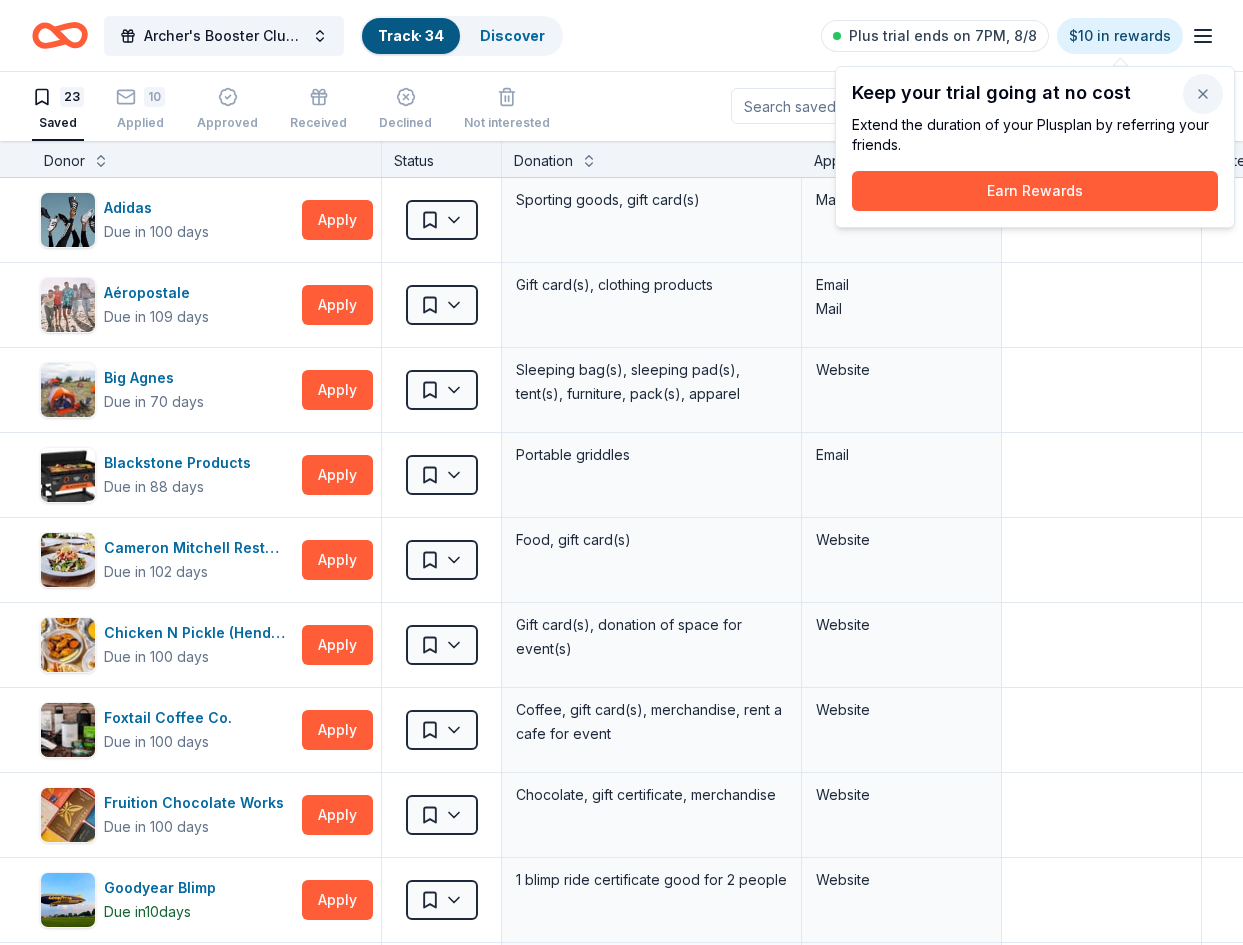 click at bounding box center [1203, 94] 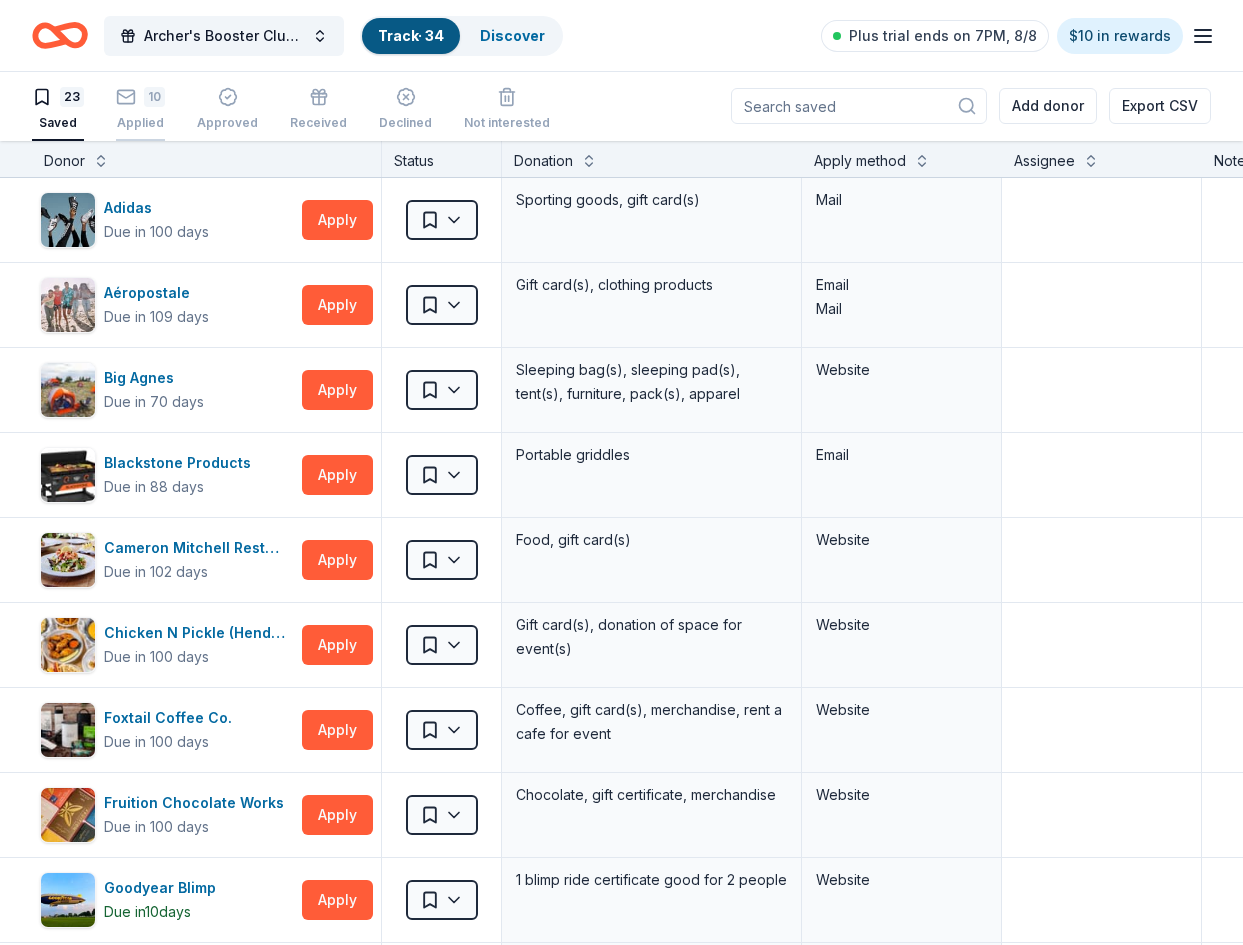 click on "10 Applied" at bounding box center (140, 109) 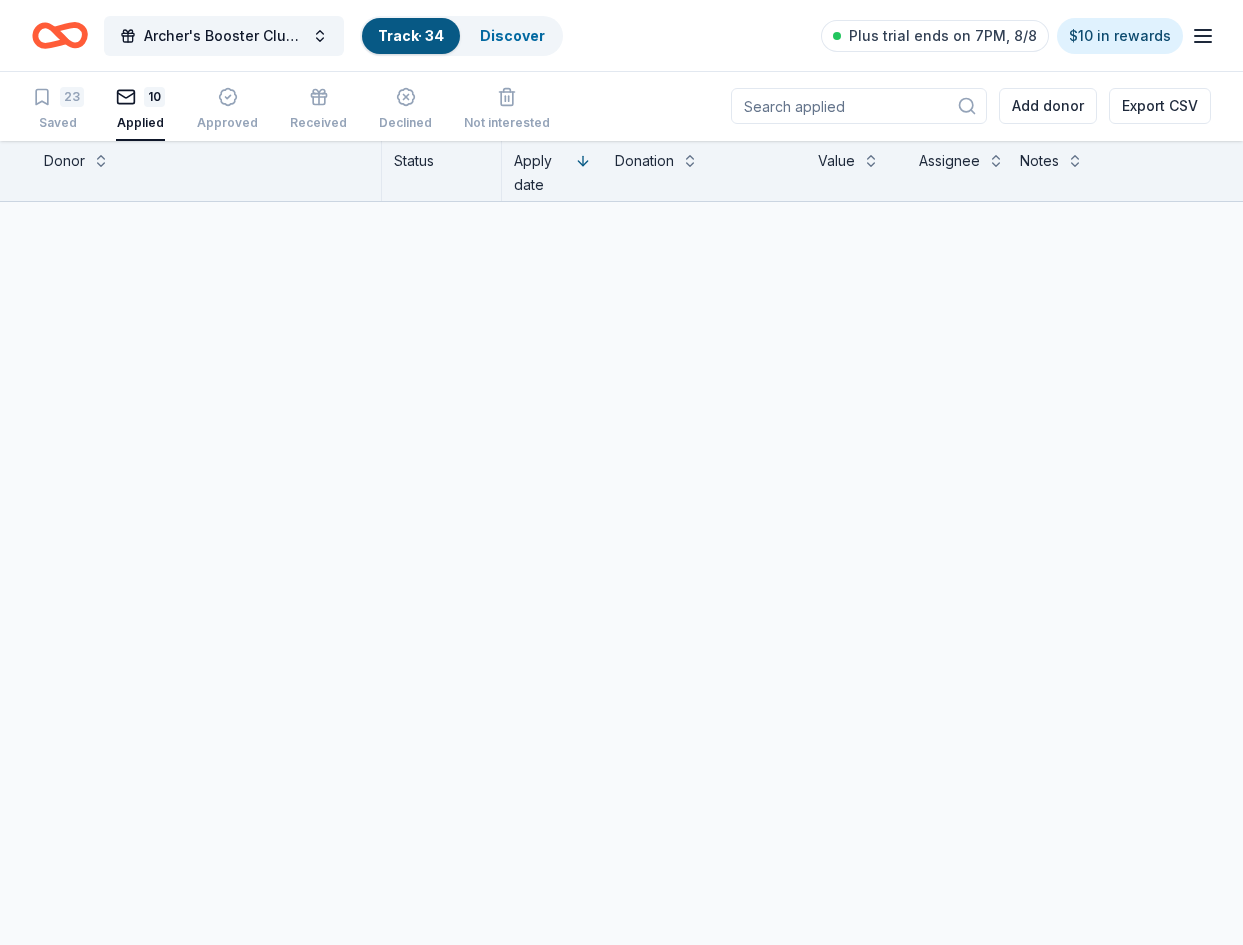 scroll, scrollTop: 0, scrollLeft: 0, axis: both 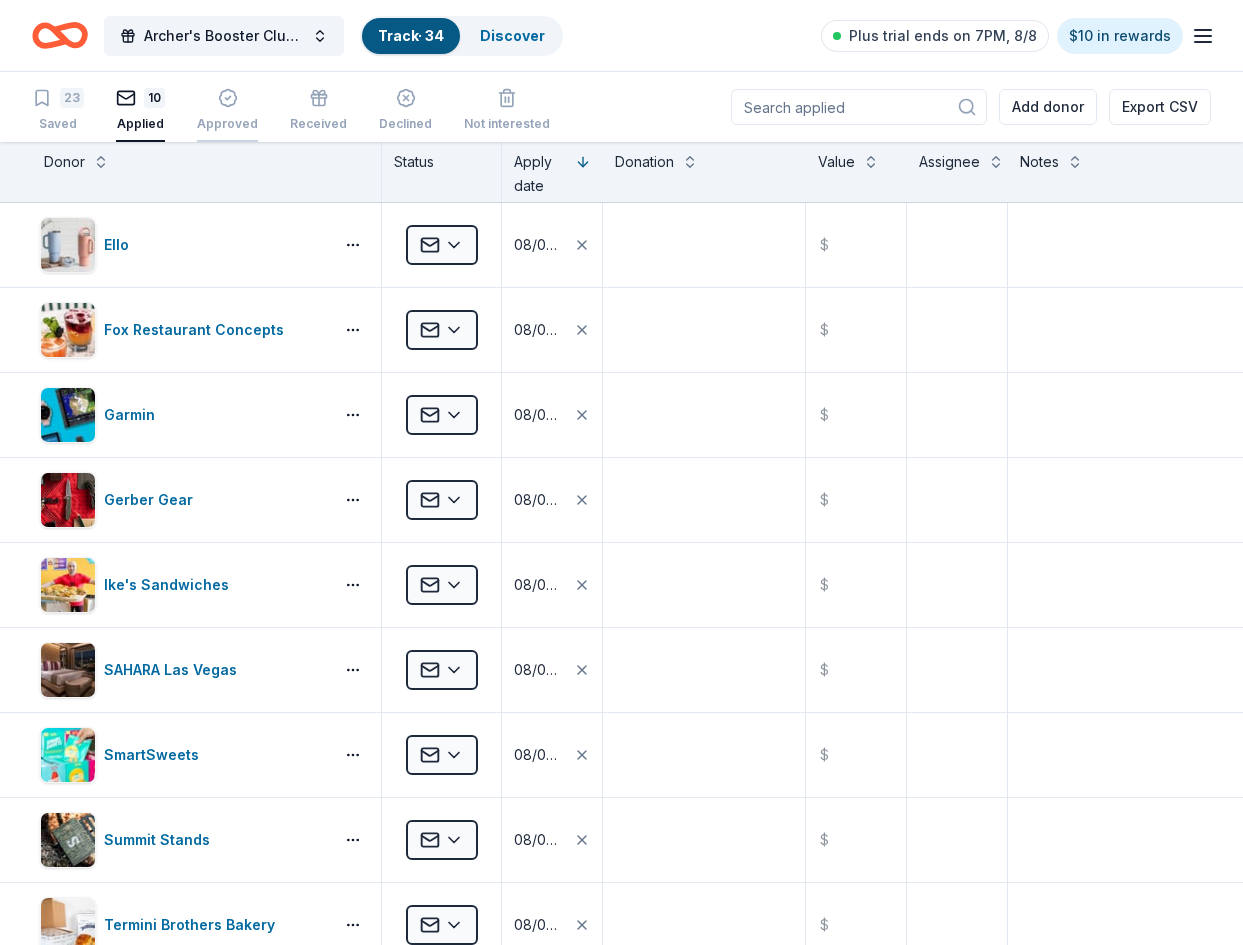 click on "Approved" at bounding box center (227, 124) 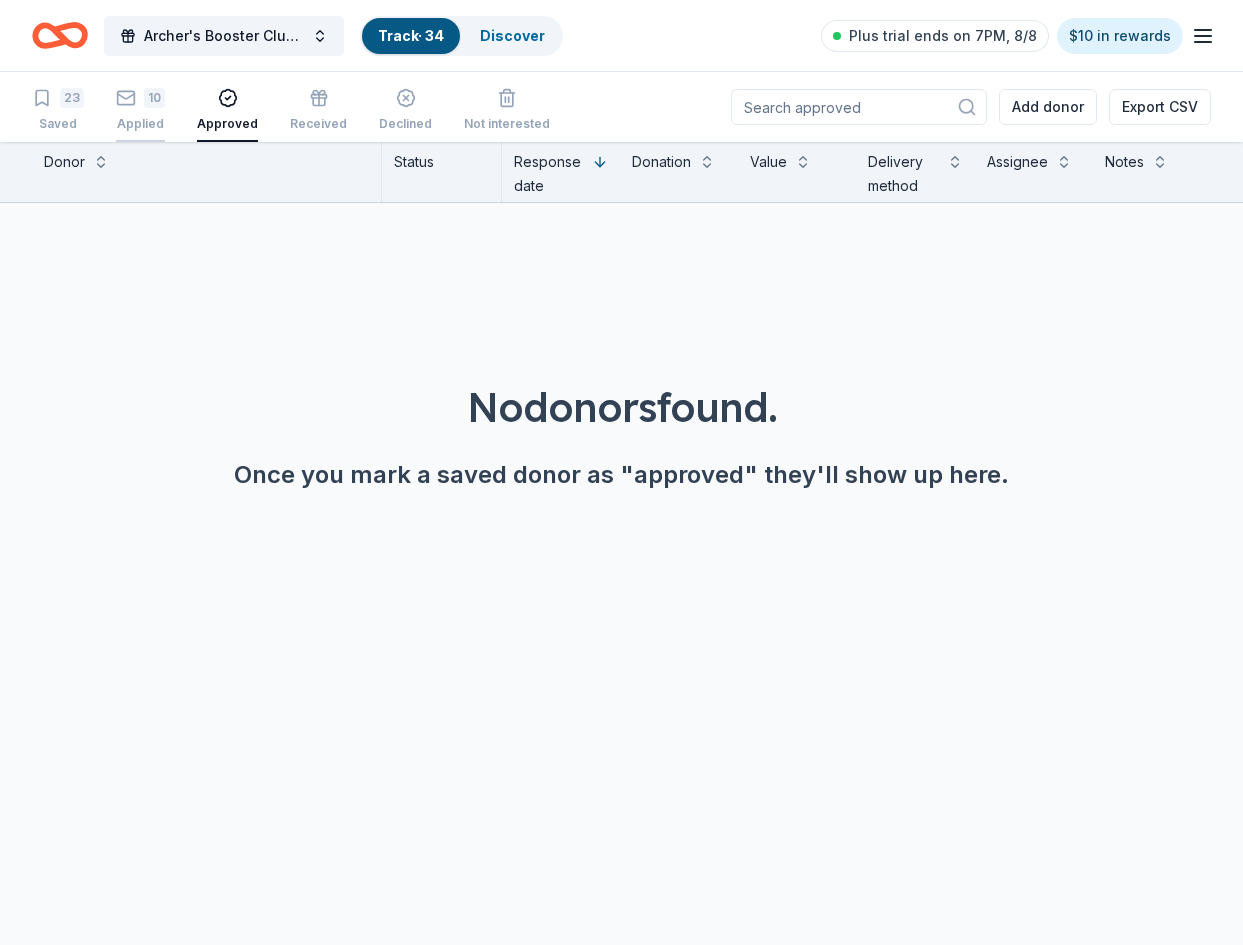 click on "Applied" at bounding box center [140, 124] 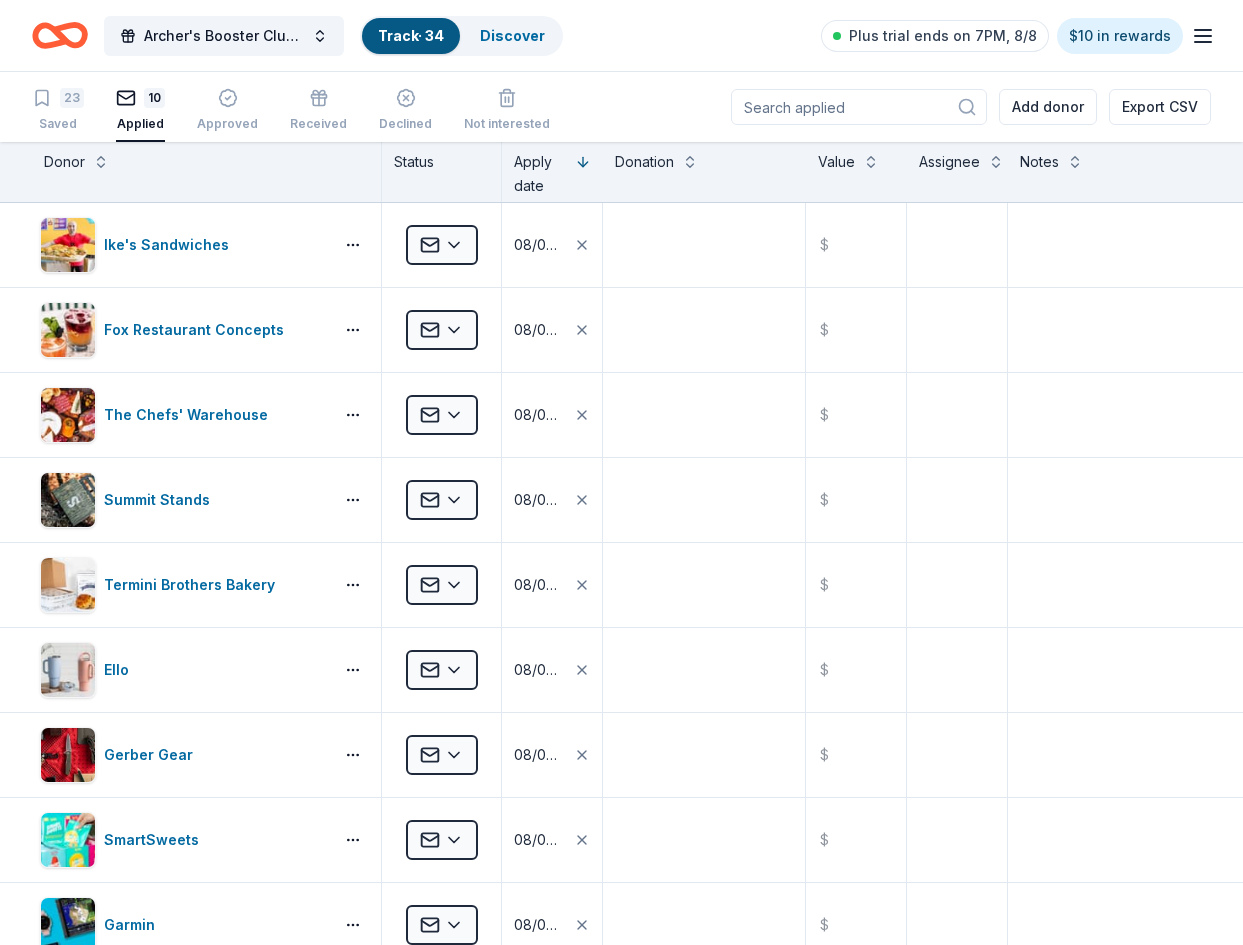 click 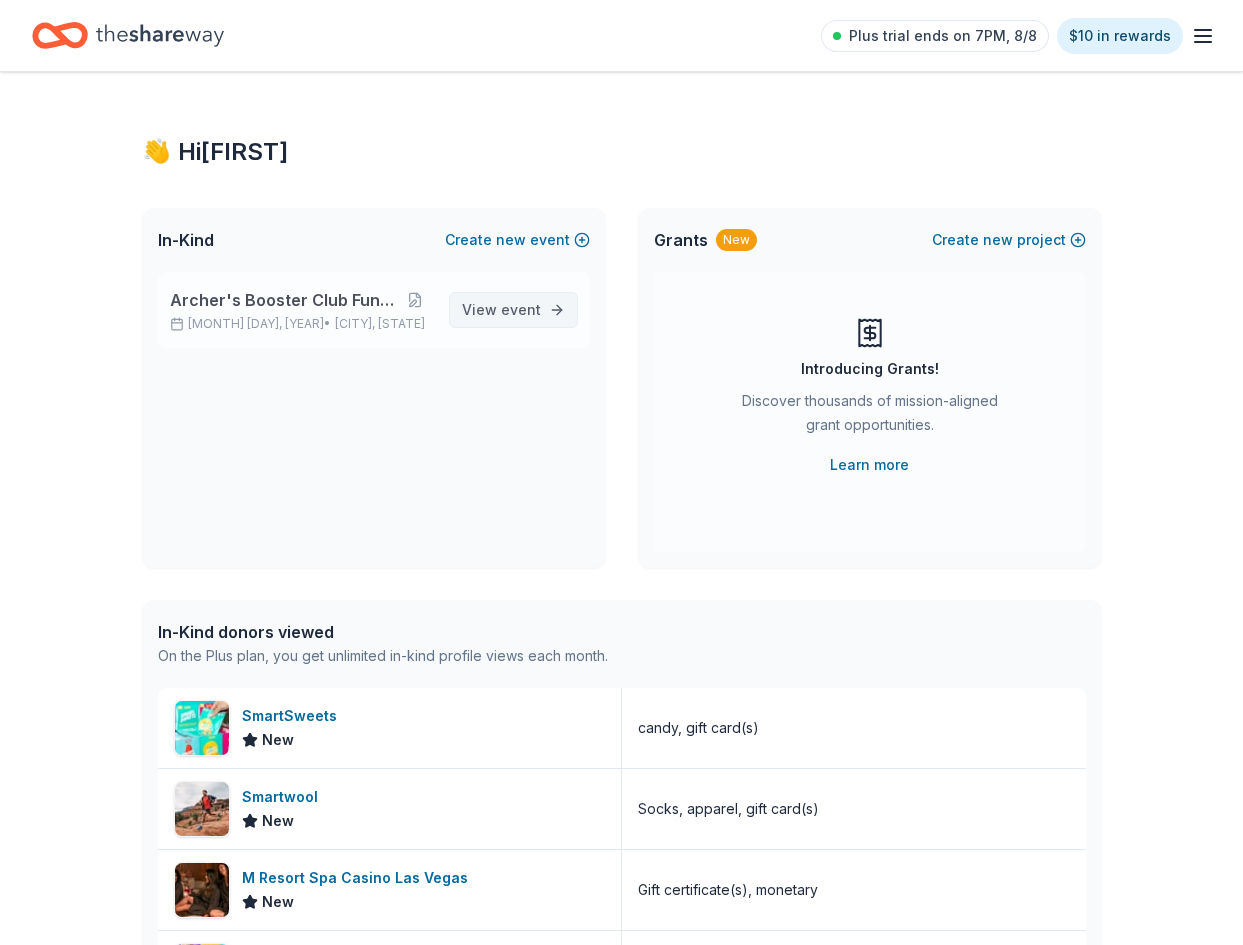 click on "View   event" at bounding box center (501, 310) 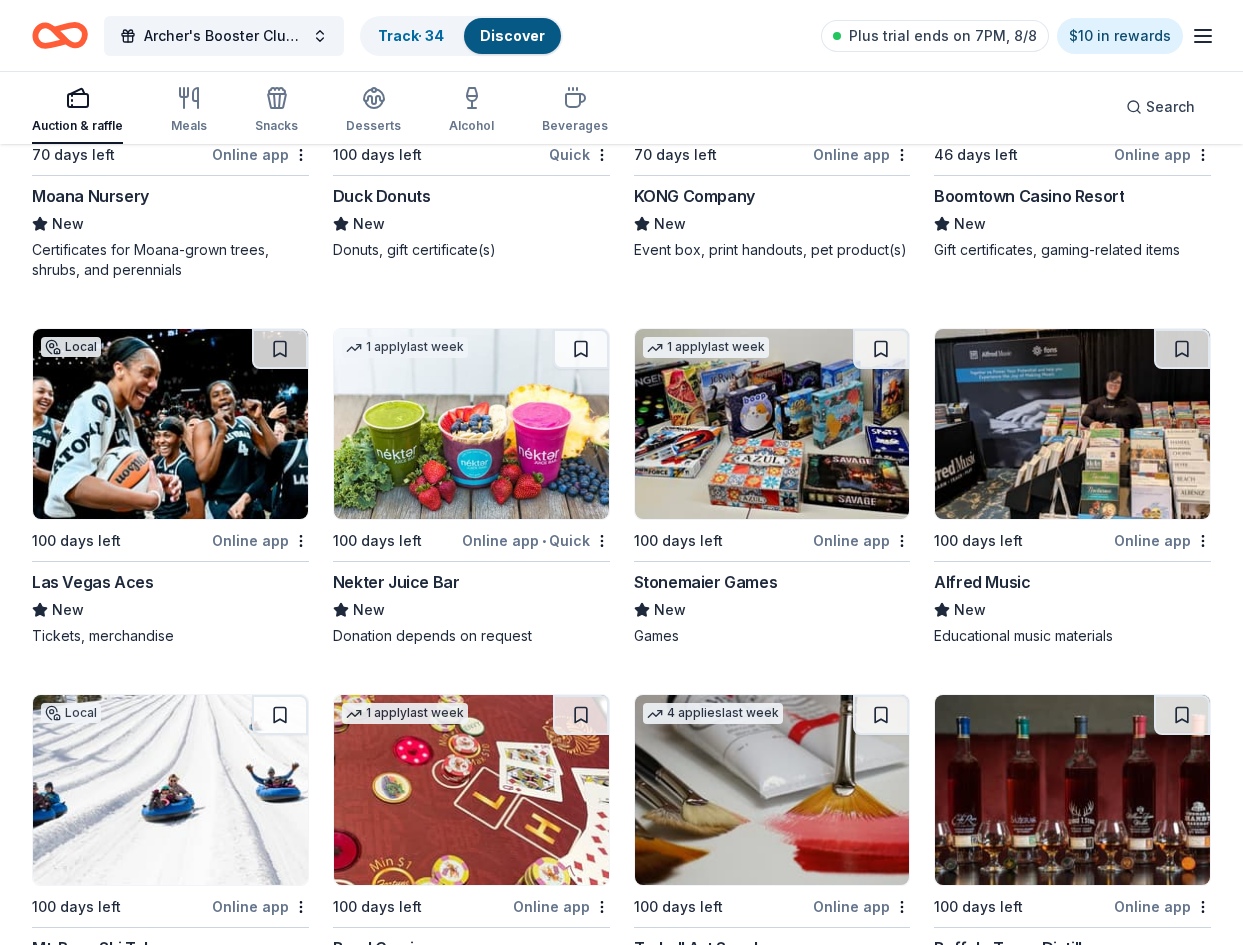 scroll, scrollTop: 7055, scrollLeft: 0, axis: vertical 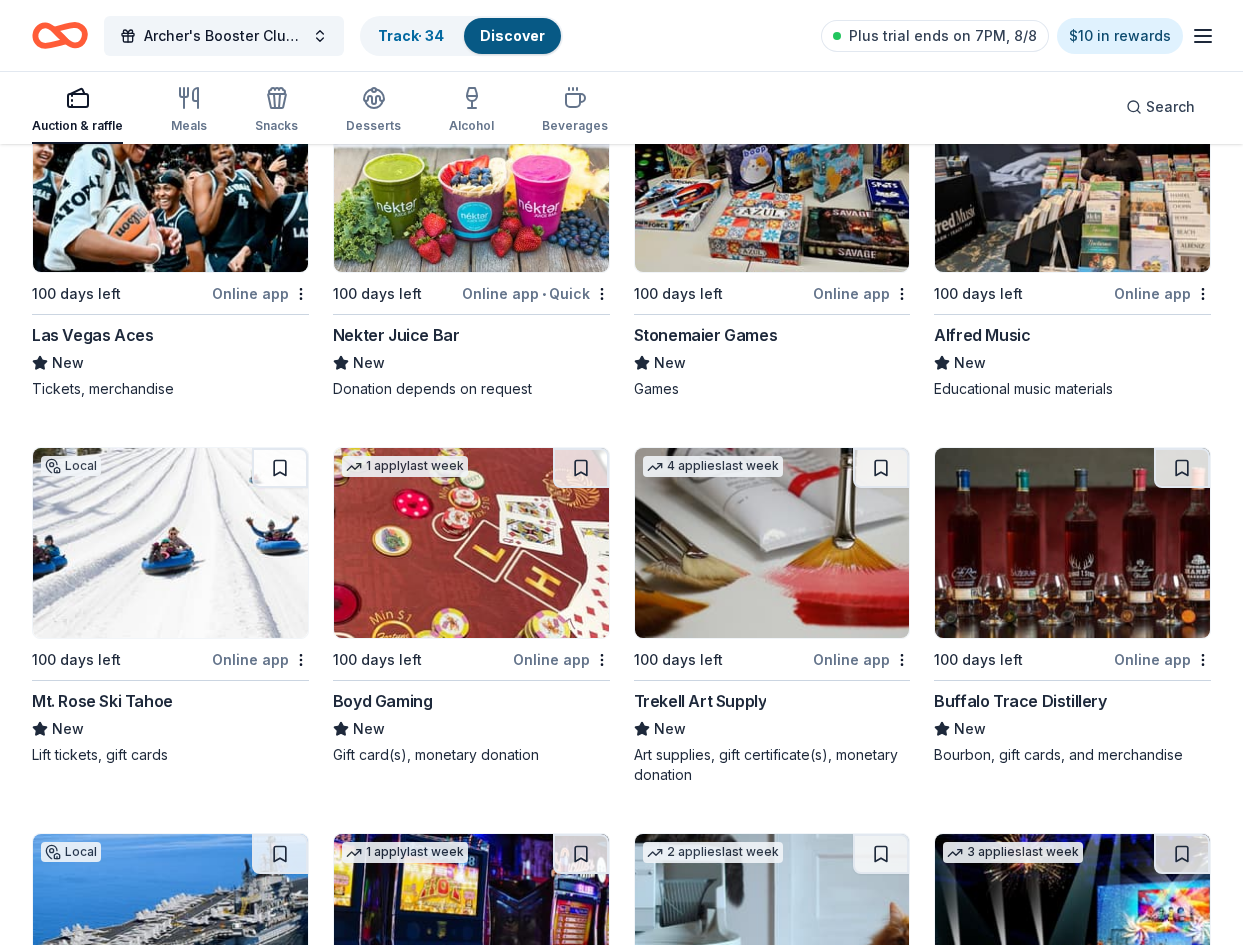 click on "Online app" at bounding box center (260, 293) 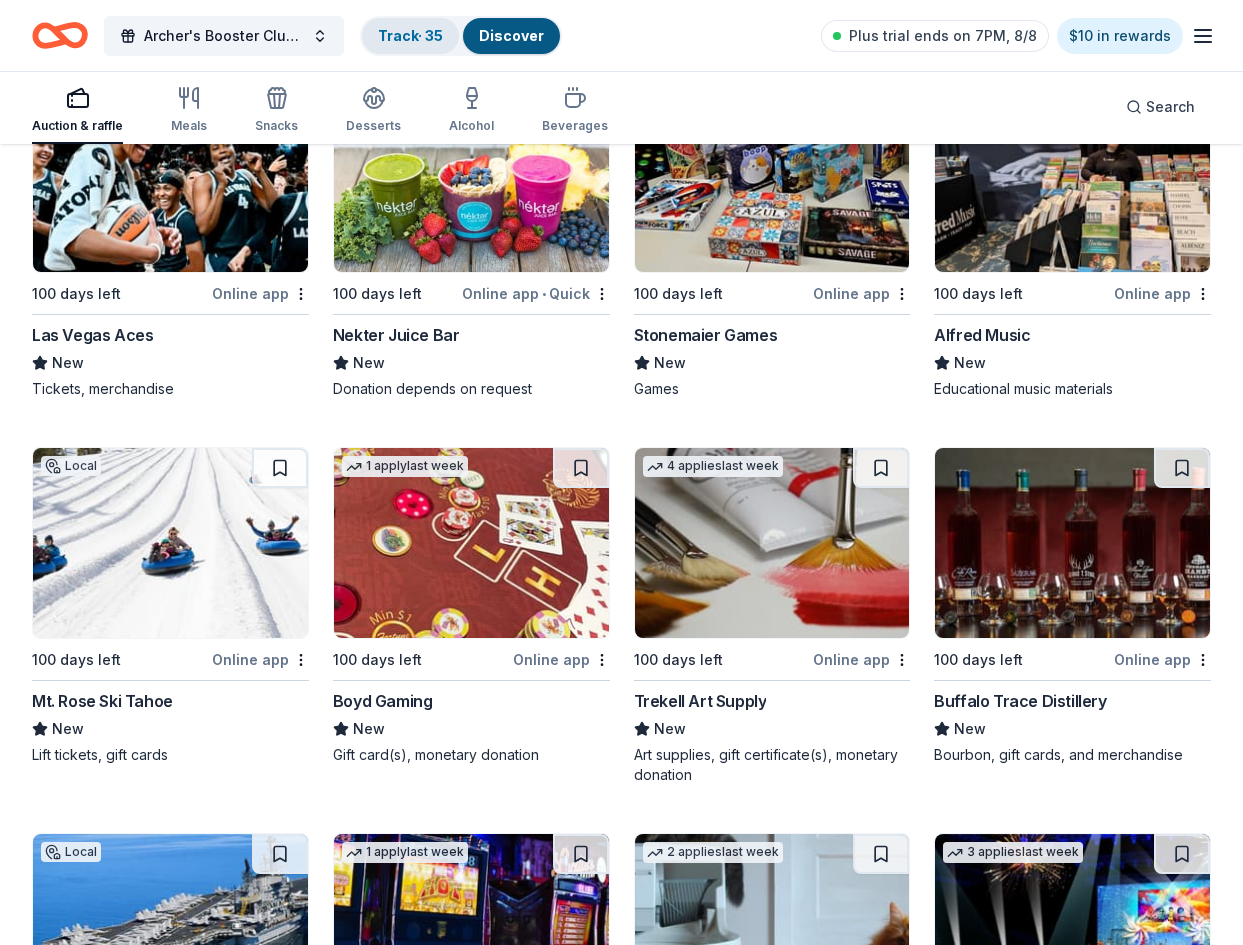 click on "Track  · 35" at bounding box center (410, 35) 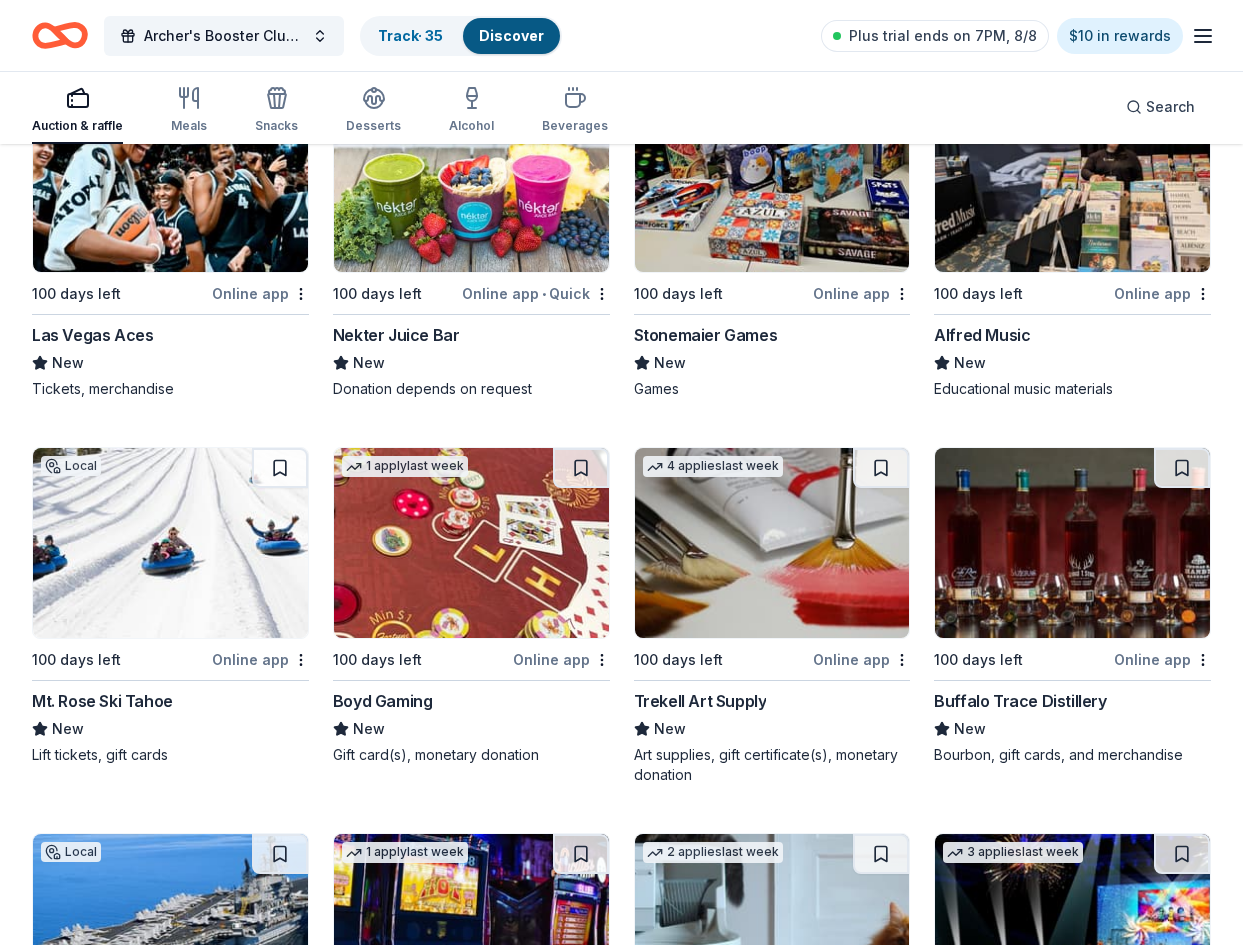 scroll, scrollTop: 1, scrollLeft: 0, axis: vertical 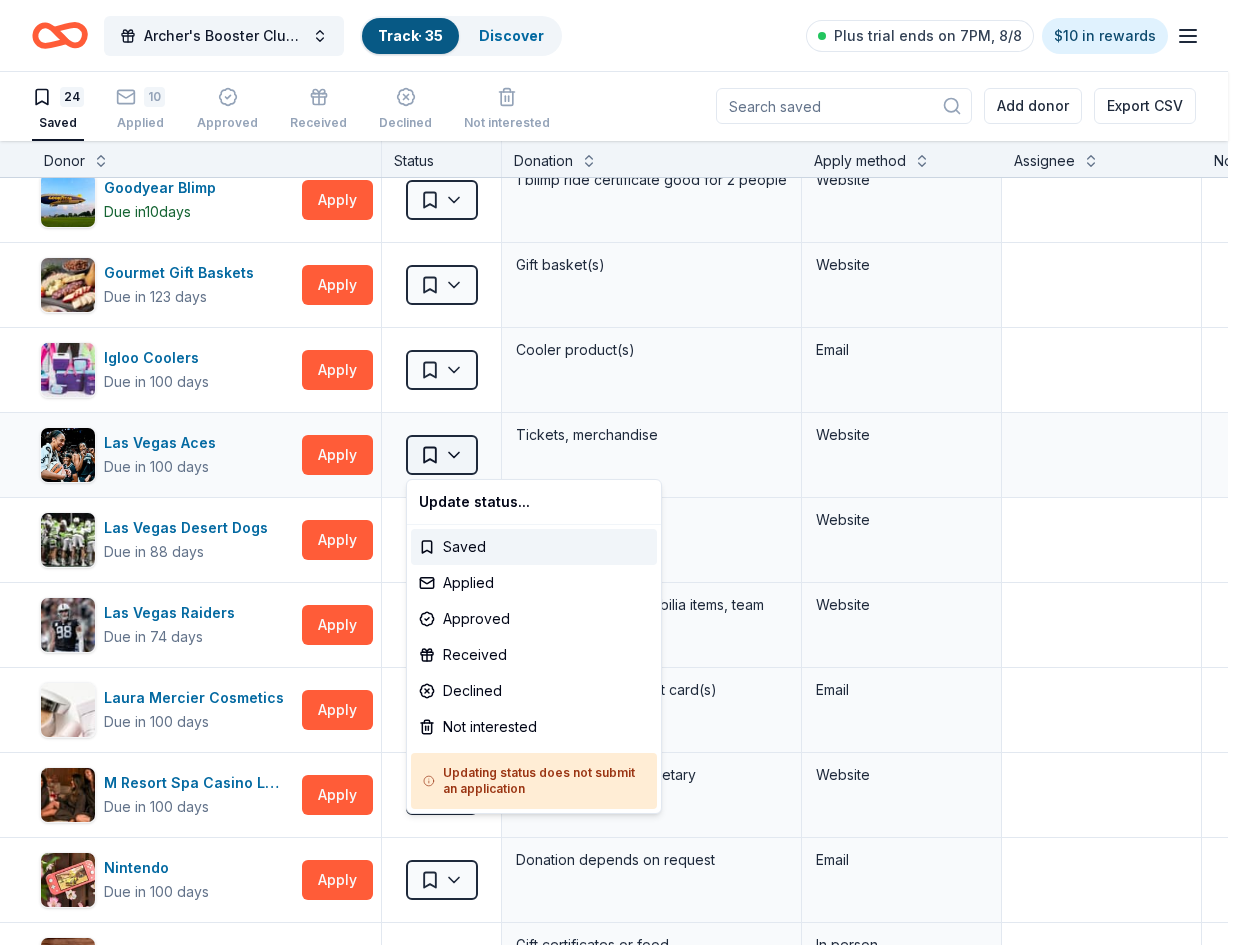 click on "Archer's Booster Club Fundraiser Track · 35 Discover Plus trial ends on 7PM, 8/8 $10 in rewards 24 Saved 10 Applied Approved Received Declined Not interested Add donor Export CSV Donor Status Donation Apply method Assignee Notes Adidas Due in 100 days Apply Saved Sporting goods, gift card(s) Mail Aéropostale Due in 109 days Apply Saved Gift card(s), clothing products Email Mail Big Agnes Due in 70 days Apply Saved Sleeping bag(s), sleeping pad(s), tent(s), furniture, pack(s), apparel Website Blackstone Products Due in 88 days Apply Saved Portable griddles Email Cameron Mitchell Restaurants Due in 102 days Apply Saved Food, gift card(s) Website Chicken N Pickle (Henderson) Due in 100 days Apply Saved Gift card(s), donation of space for event(s) Website Foxtail Coffee Co. Due in 100 days Apply Saved Coffee, gift card(s), merchandise, rent a cafe for event Website Fruition Chocolate Works Due in 100 days Apply Saved Chocolate, gift certificate, merchandise Website Goodyear Blimp Due in 10 days Apply Saved" at bounding box center [621, 471] 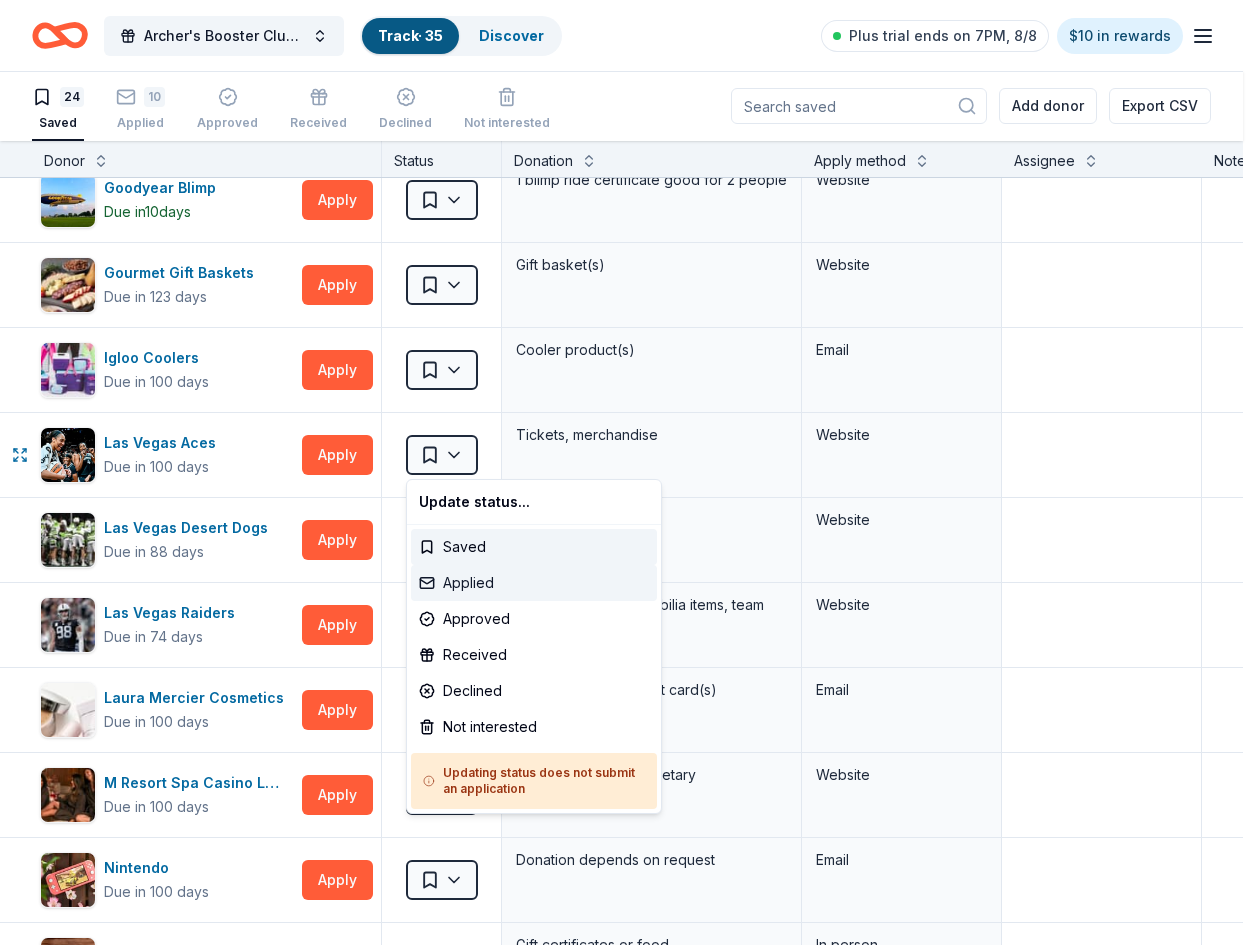 click on "Applied" at bounding box center (534, 583) 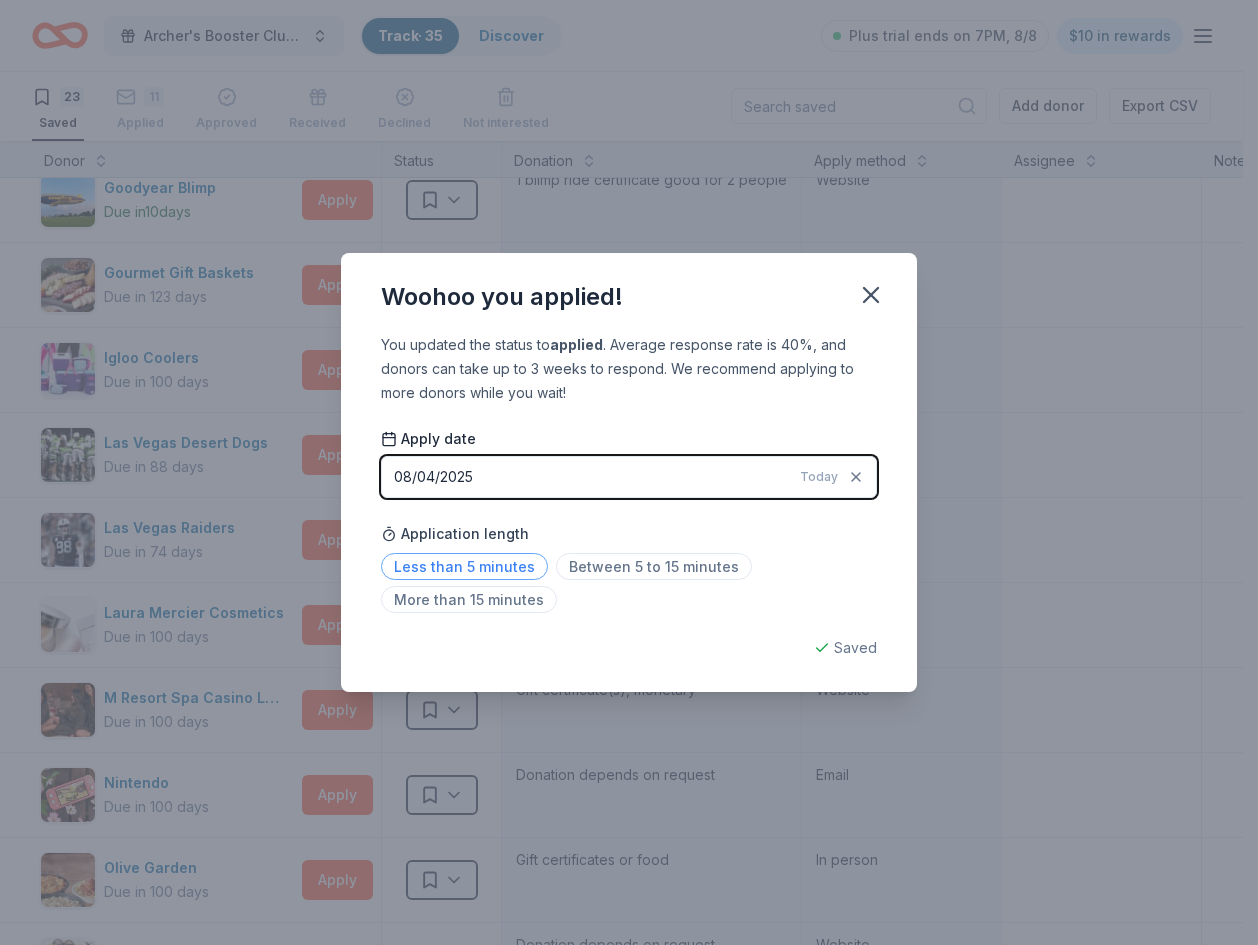 click on "Less than 5 minutes" at bounding box center (464, 566) 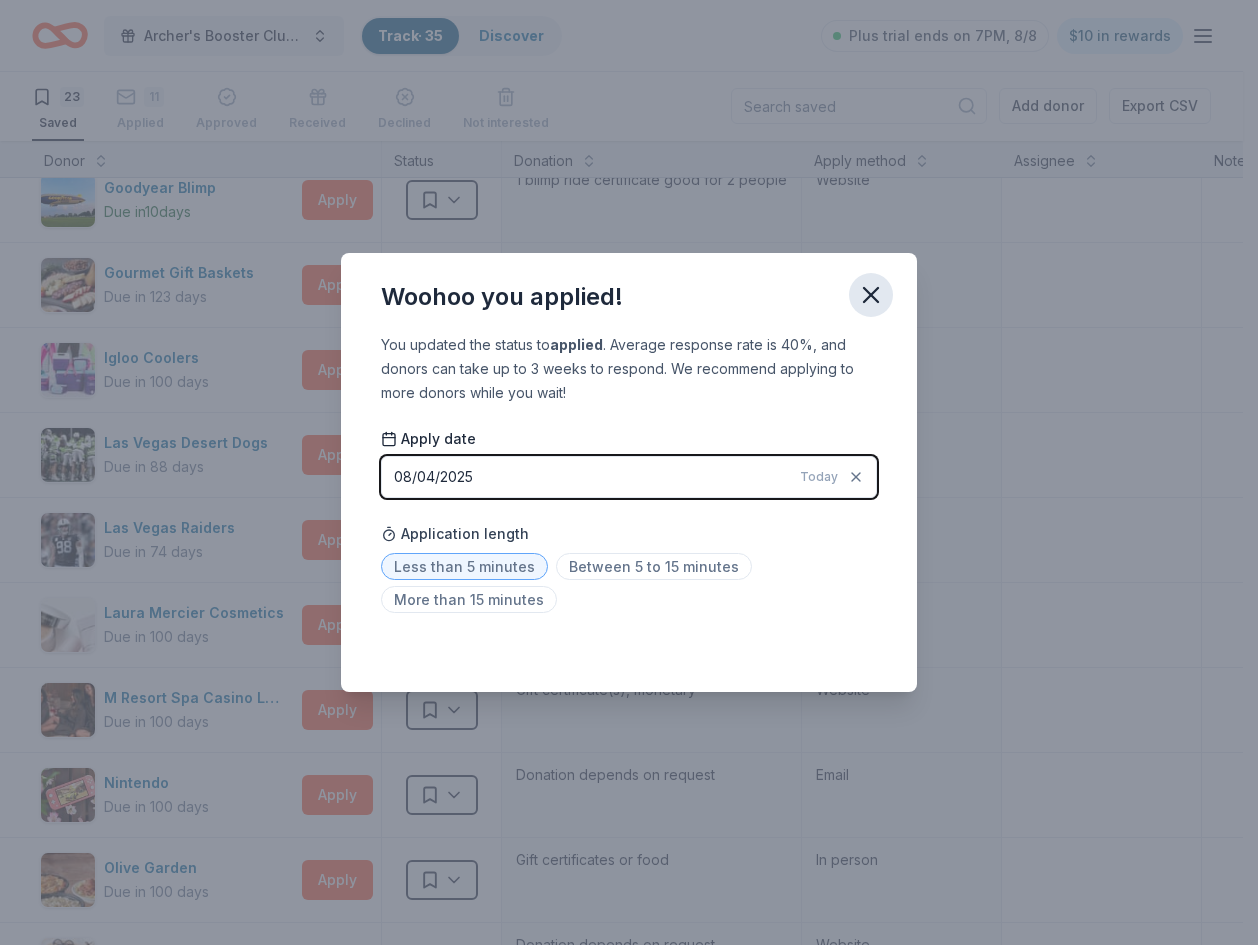click 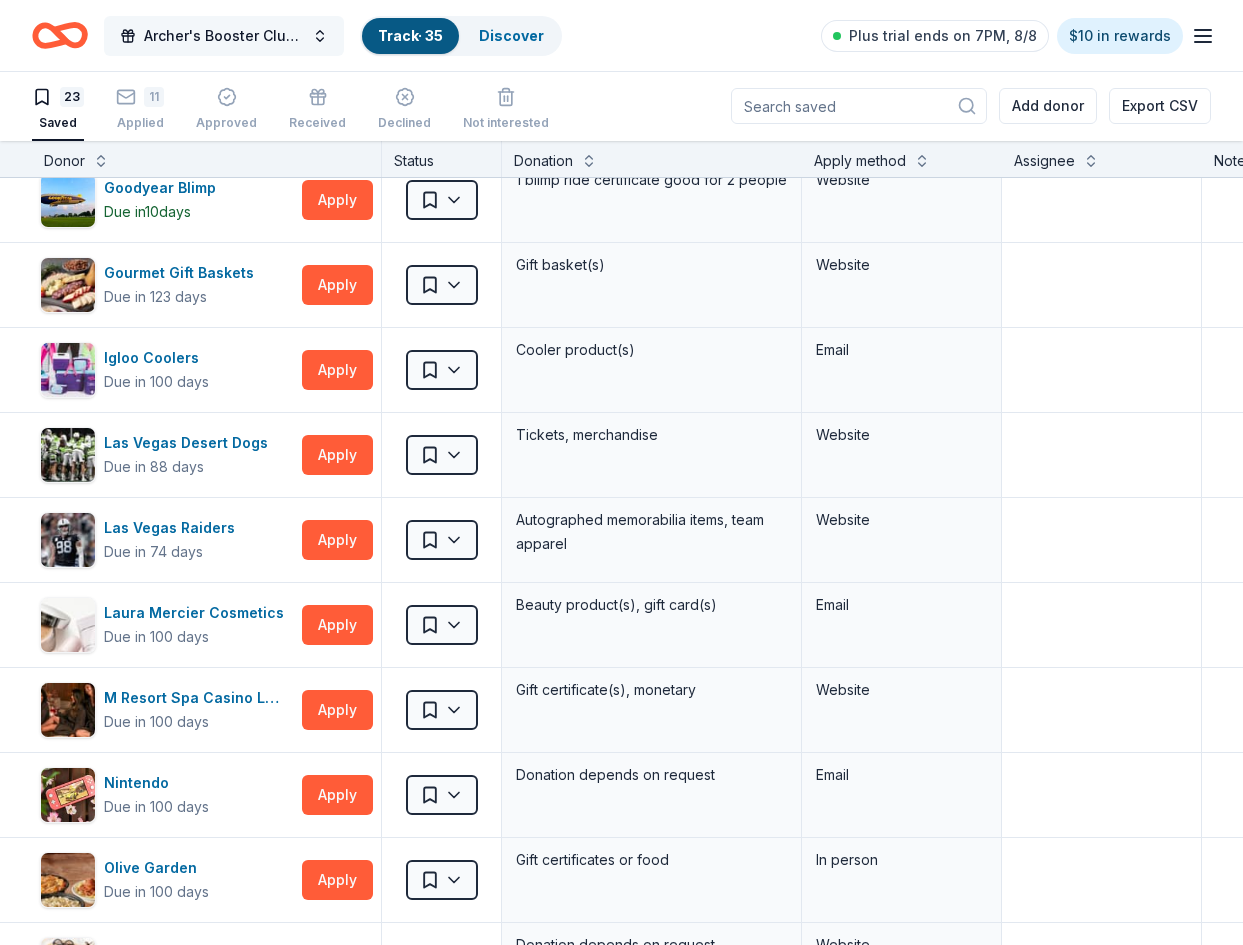 click on "Archer's Booster Club Fundraiser" at bounding box center [224, 36] 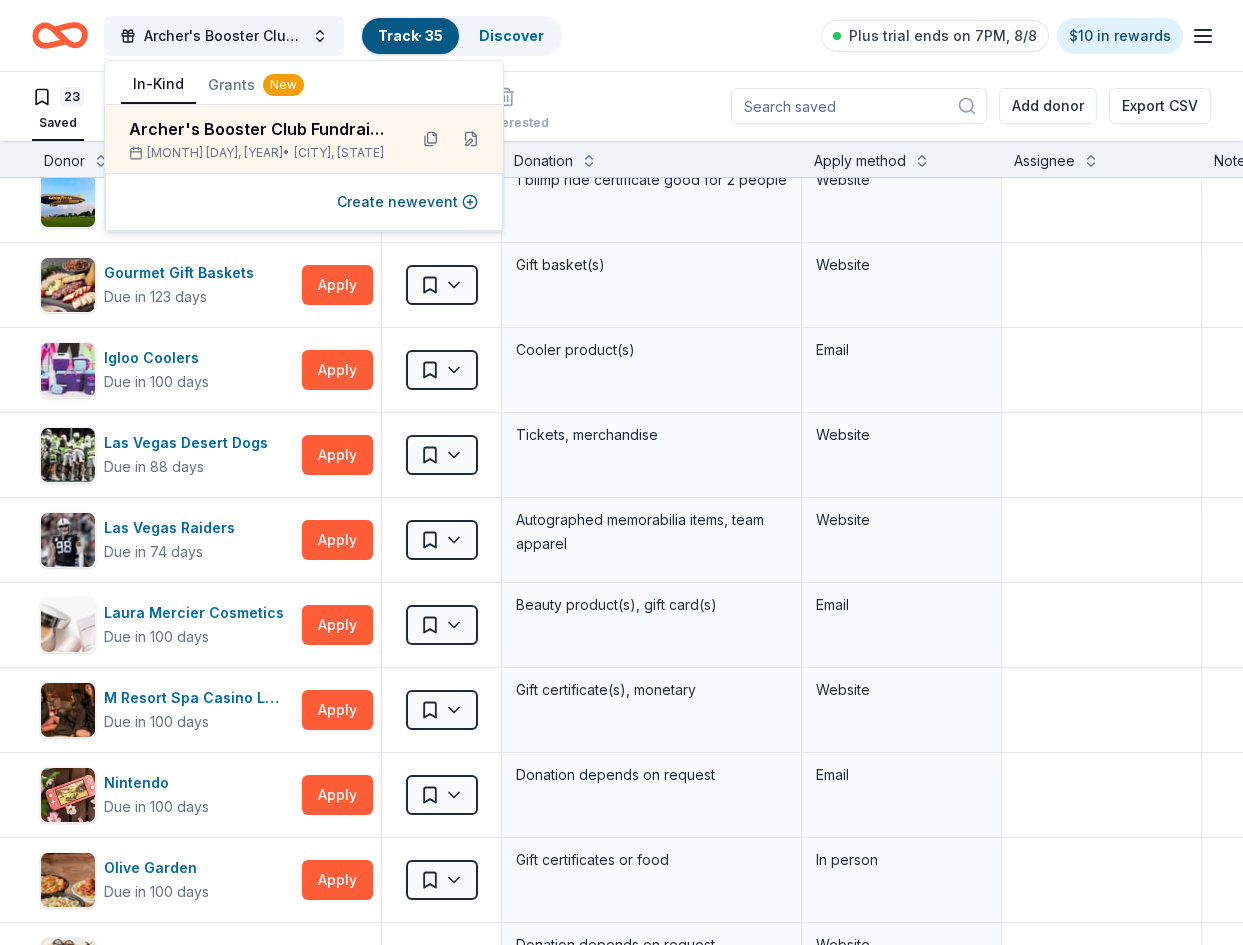 click 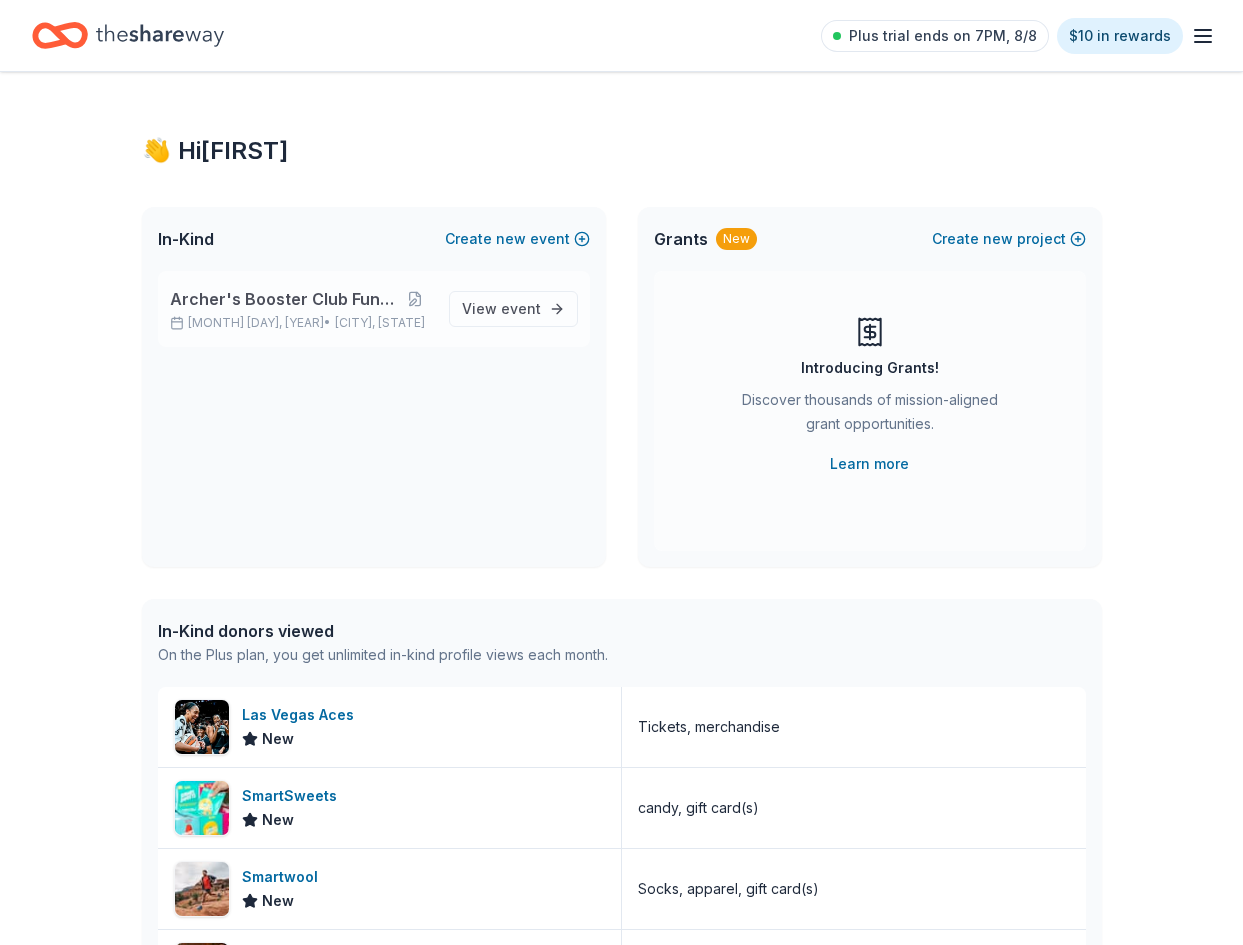 click on "[CITY], [STATE]" at bounding box center [380, 323] 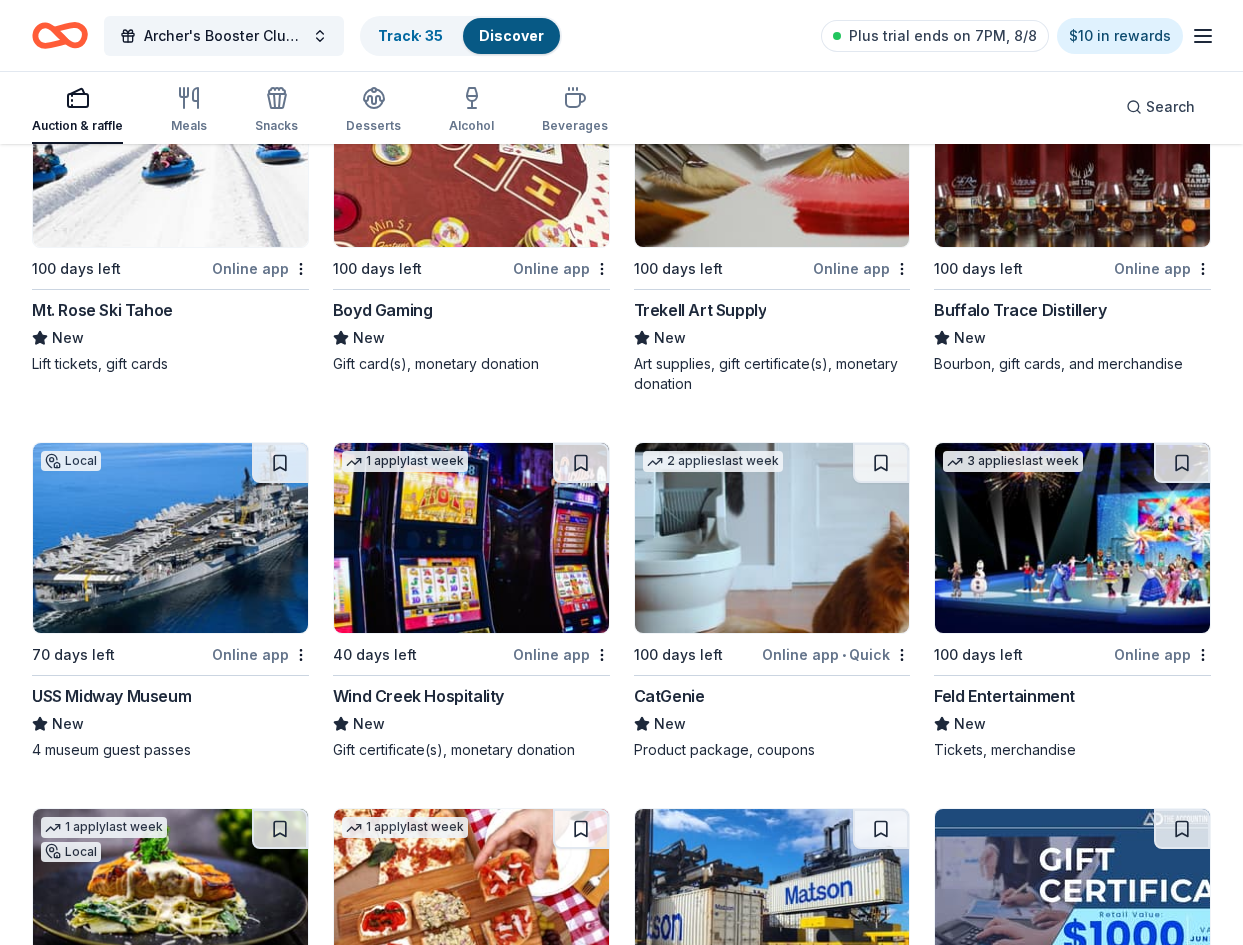 scroll, scrollTop: 7100, scrollLeft: 0, axis: vertical 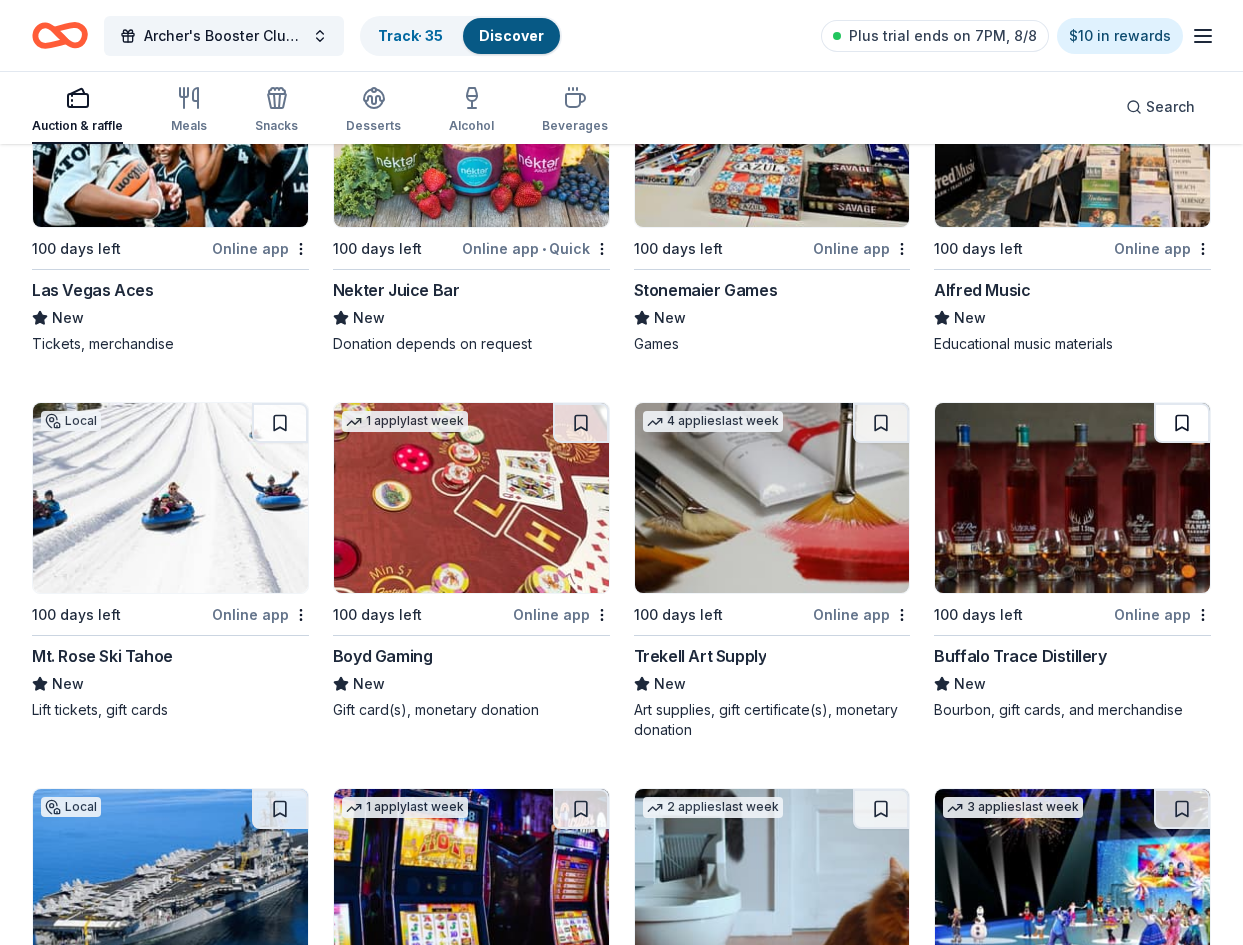 click at bounding box center [1182, 423] 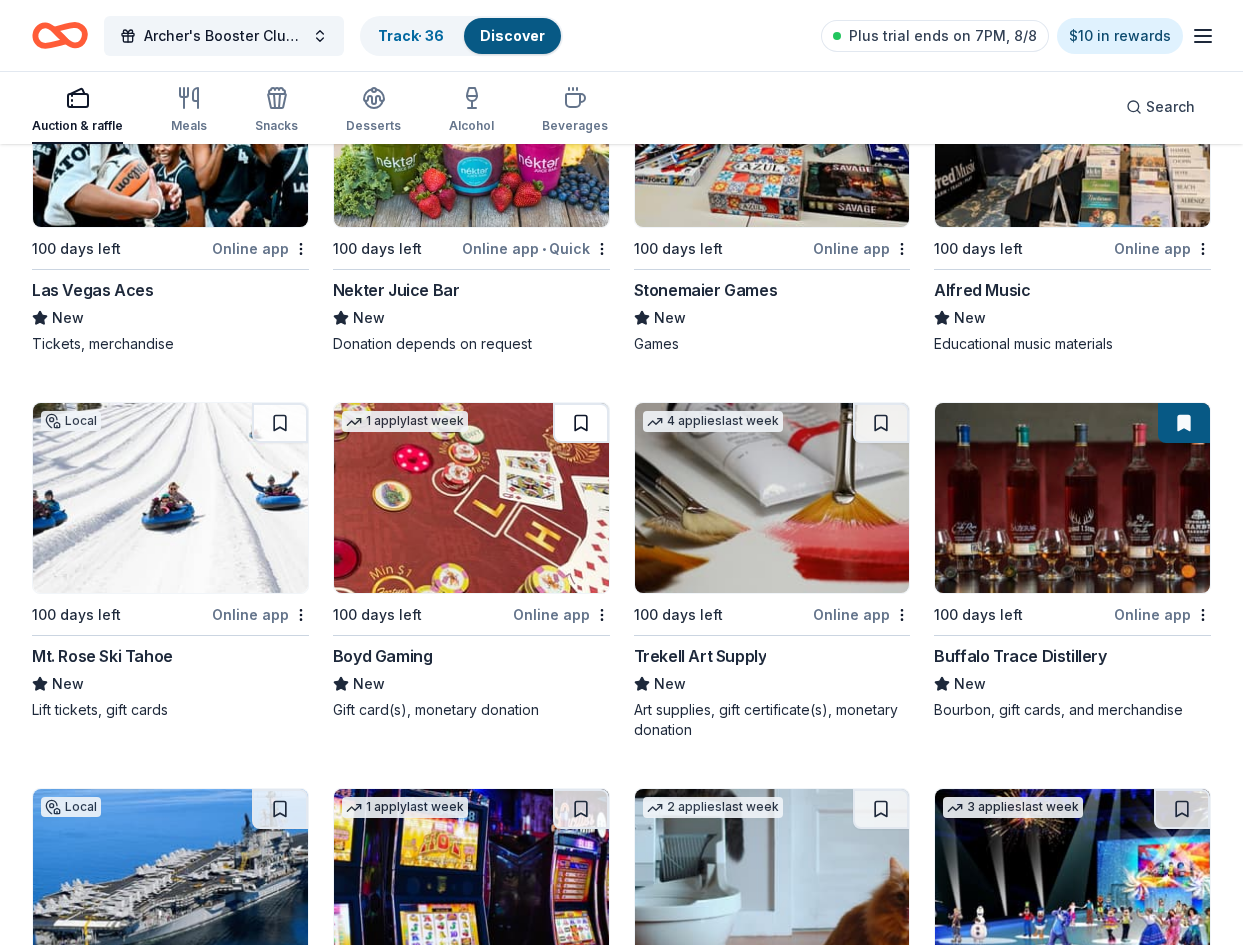 click at bounding box center [581, 423] 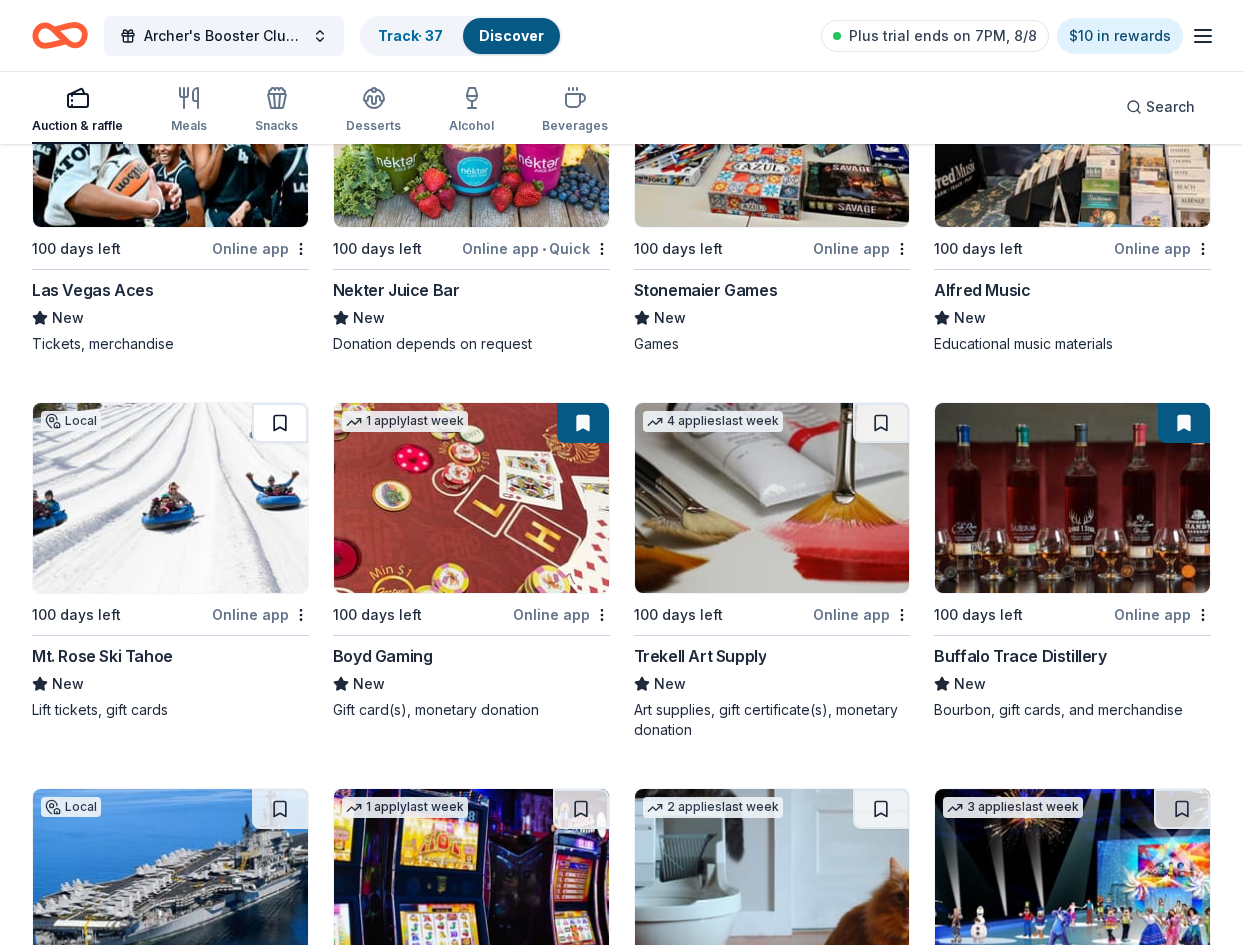 click at bounding box center [280, 423] 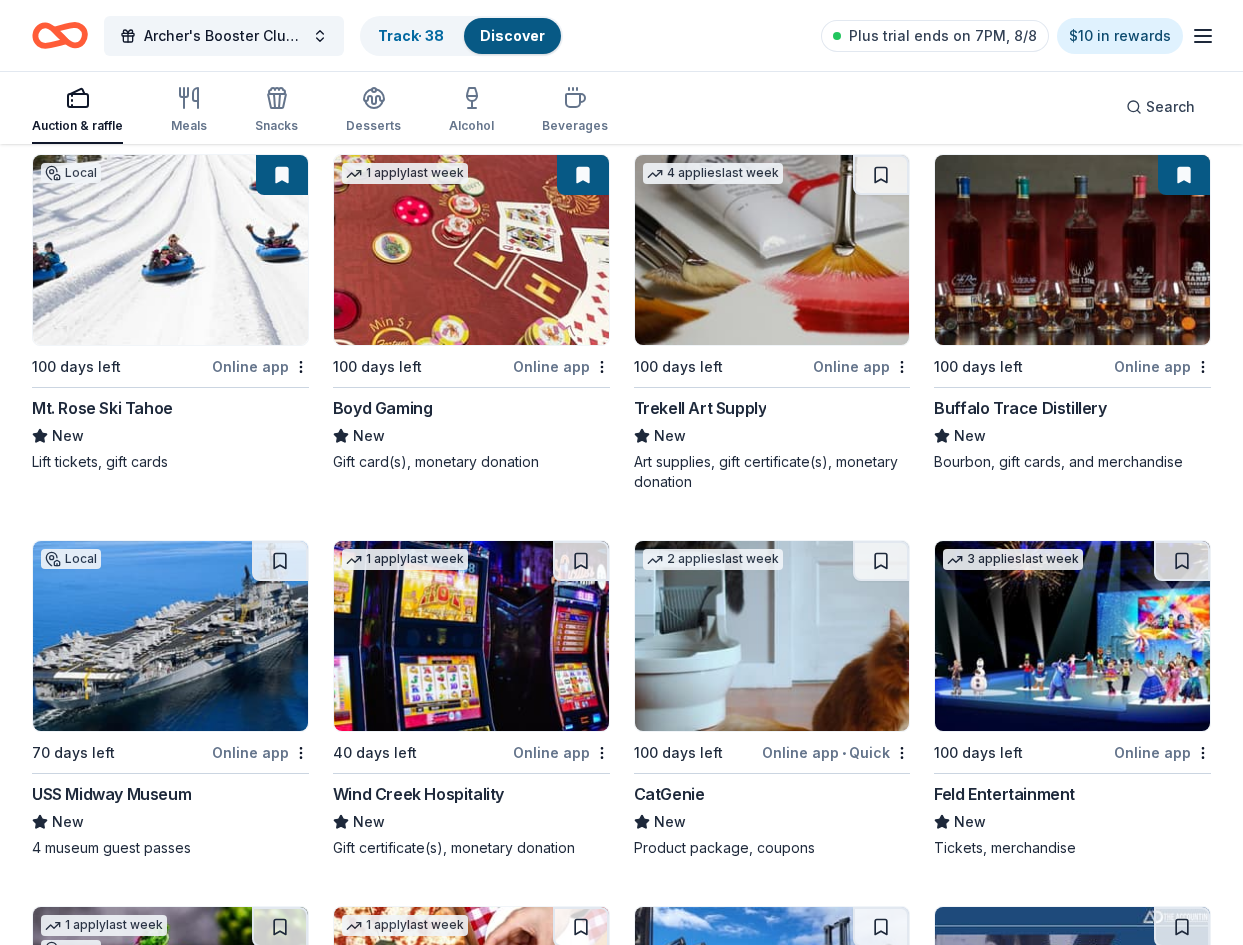 scroll, scrollTop: 7400, scrollLeft: 0, axis: vertical 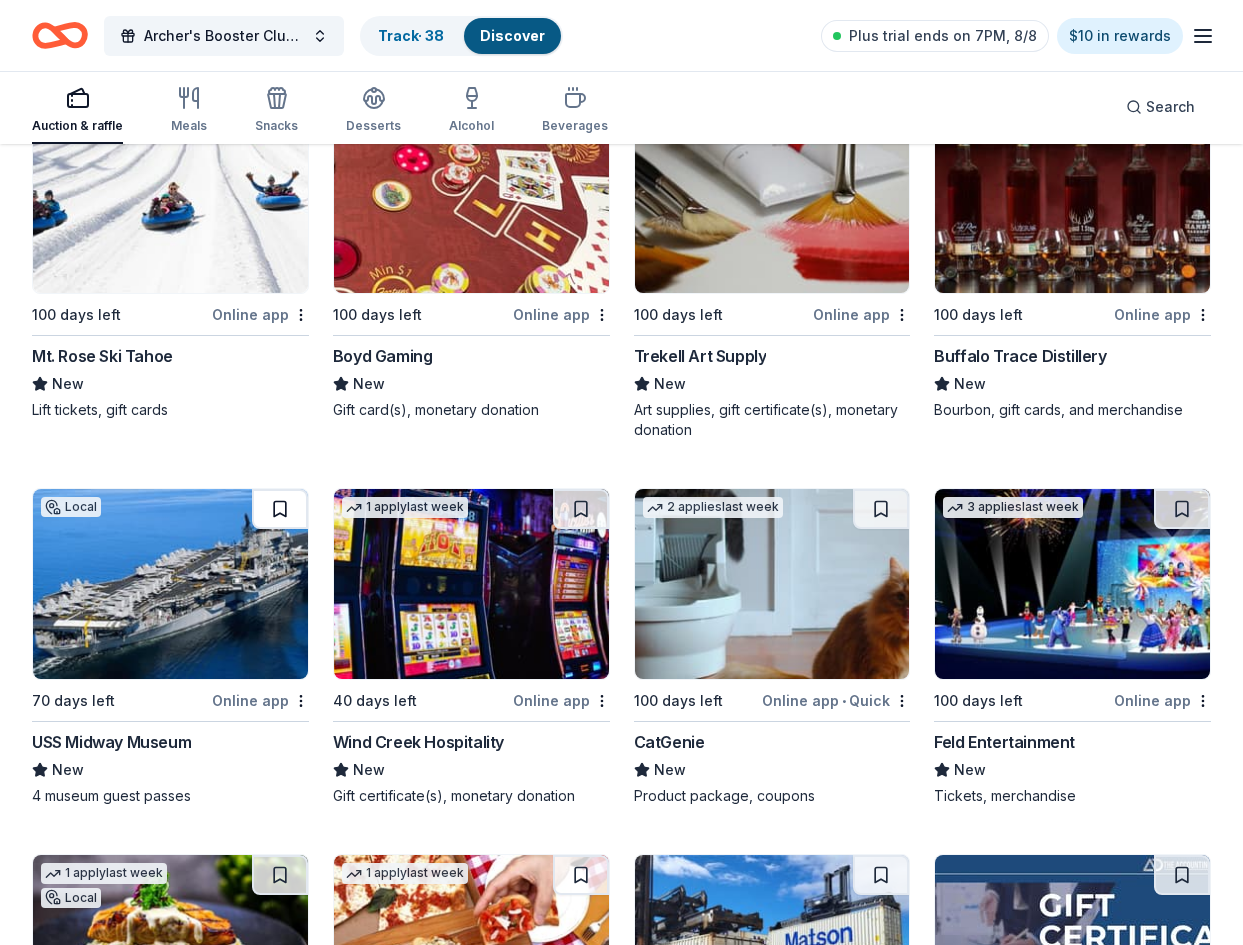 click at bounding box center (280, 509) 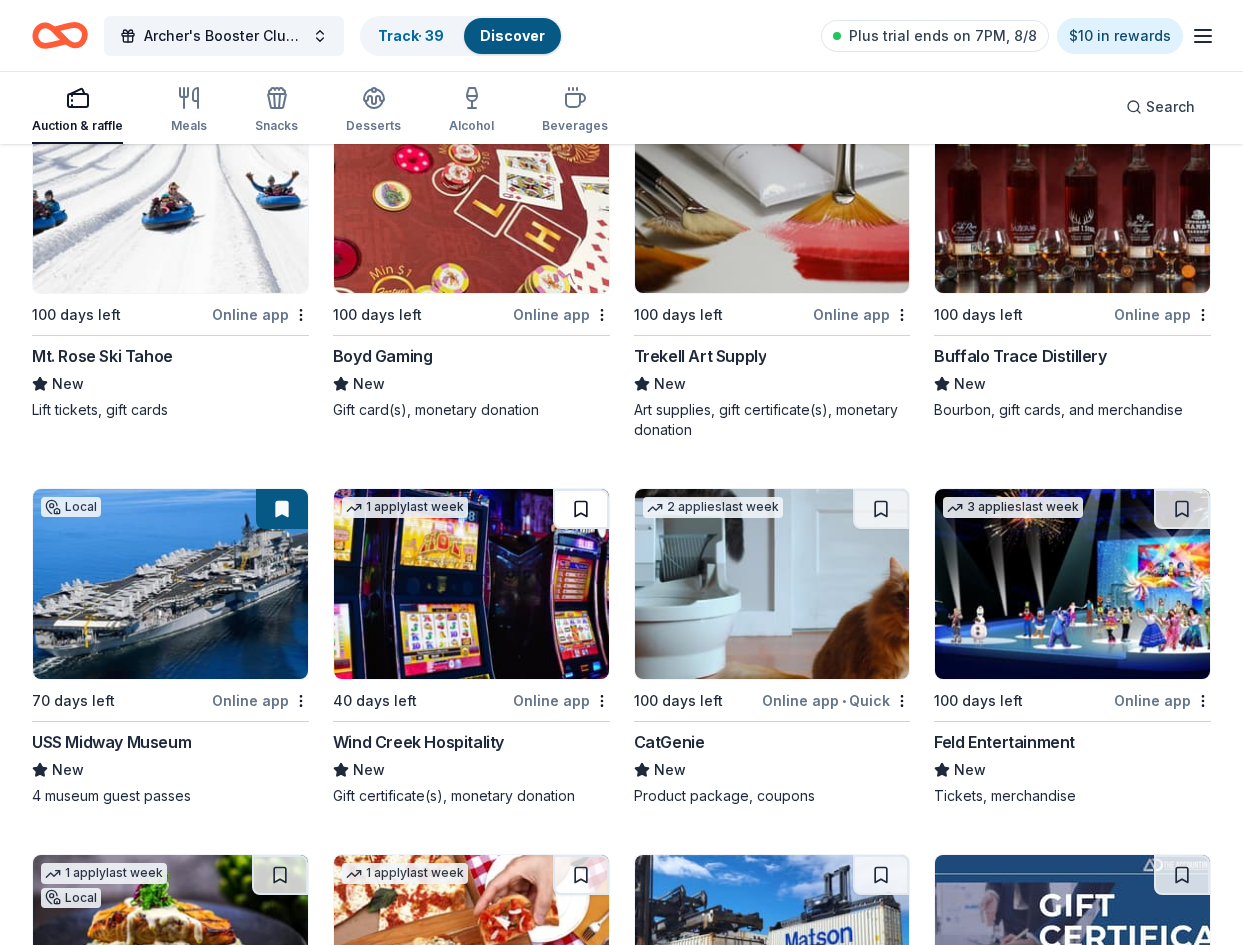 click at bounding box center [581, 509] 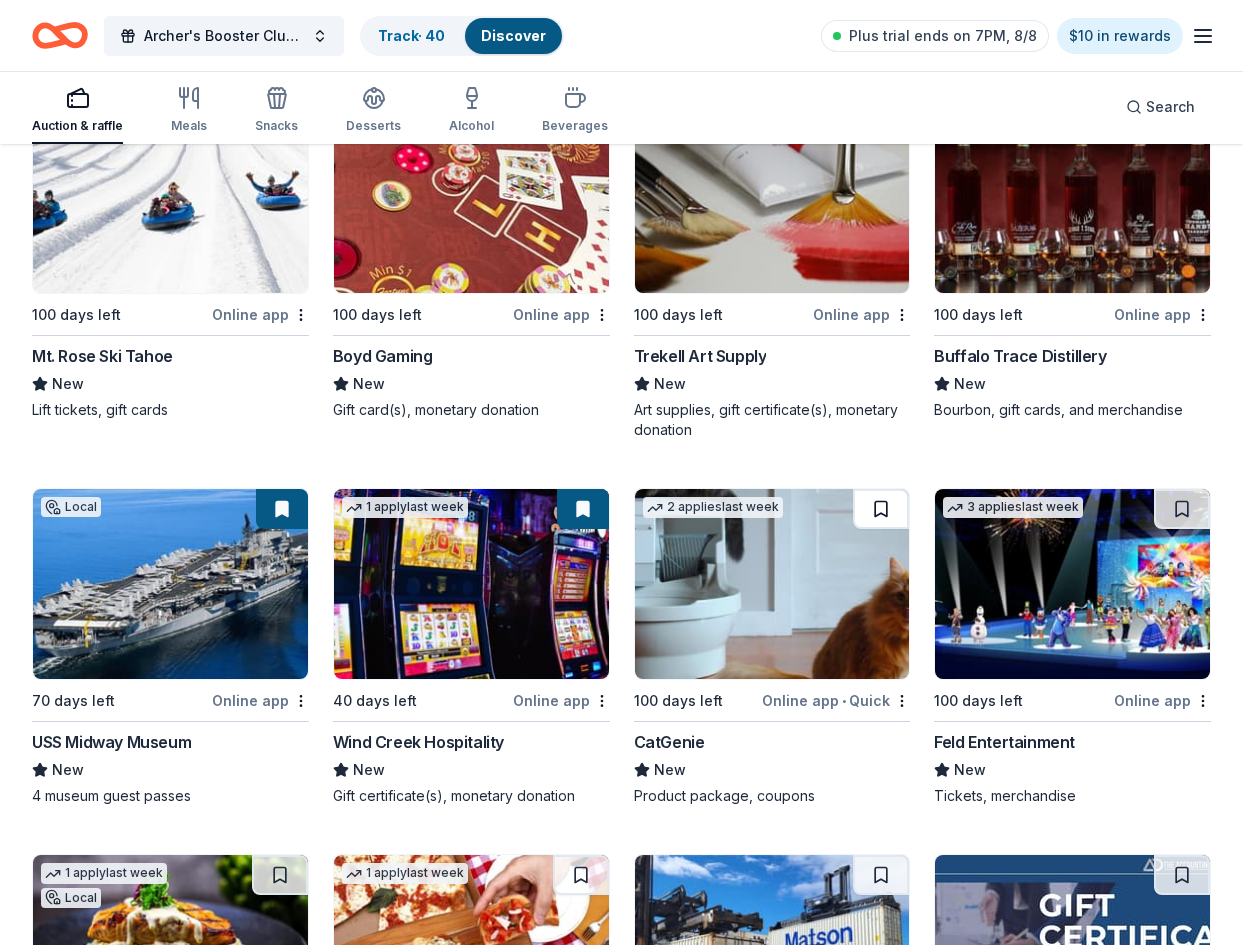 click at bounding box center (881, 509) 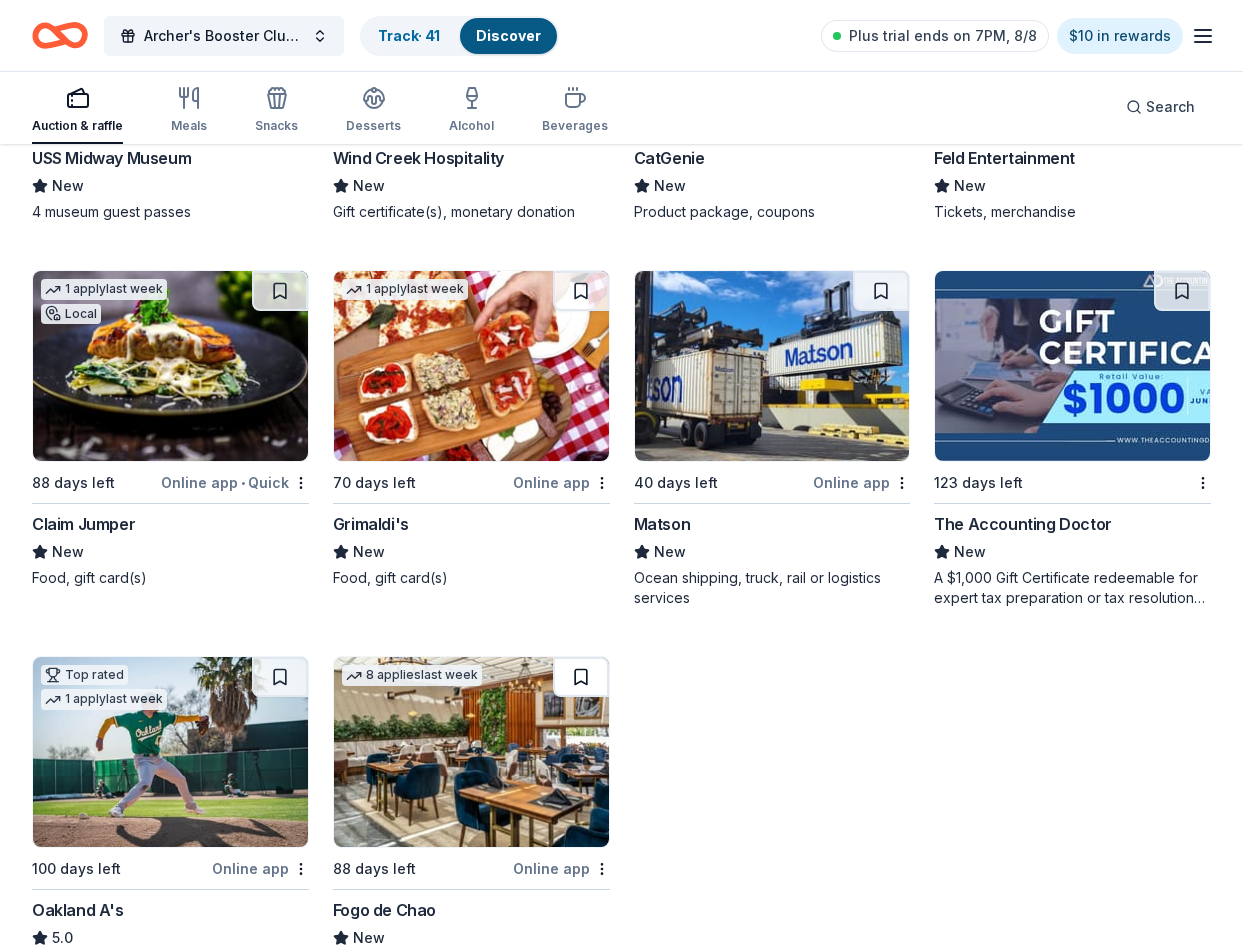 scroll, scrollTop: 8173, scrollLeft: 0, axis: vertical 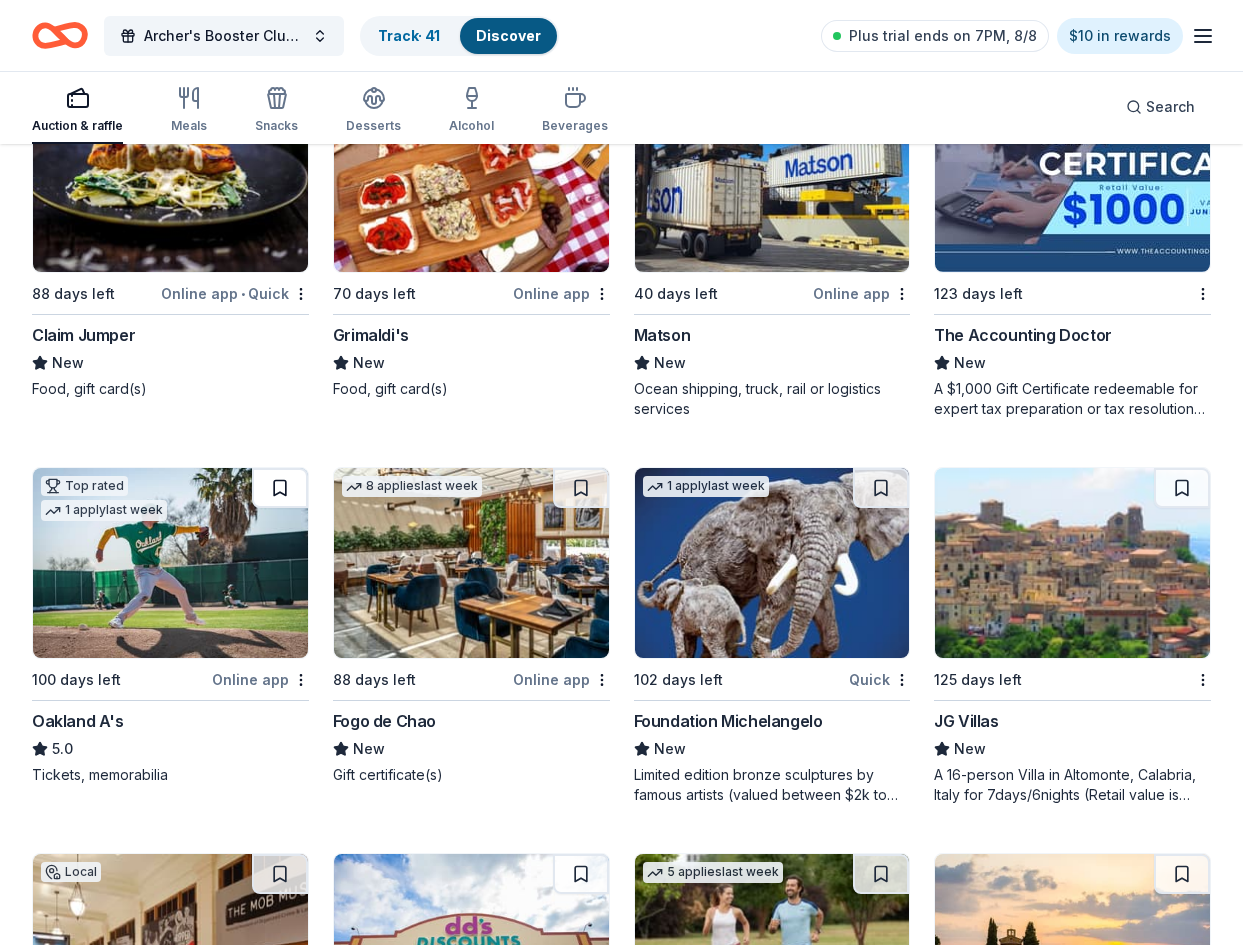 click at bounding box center (280, 488) 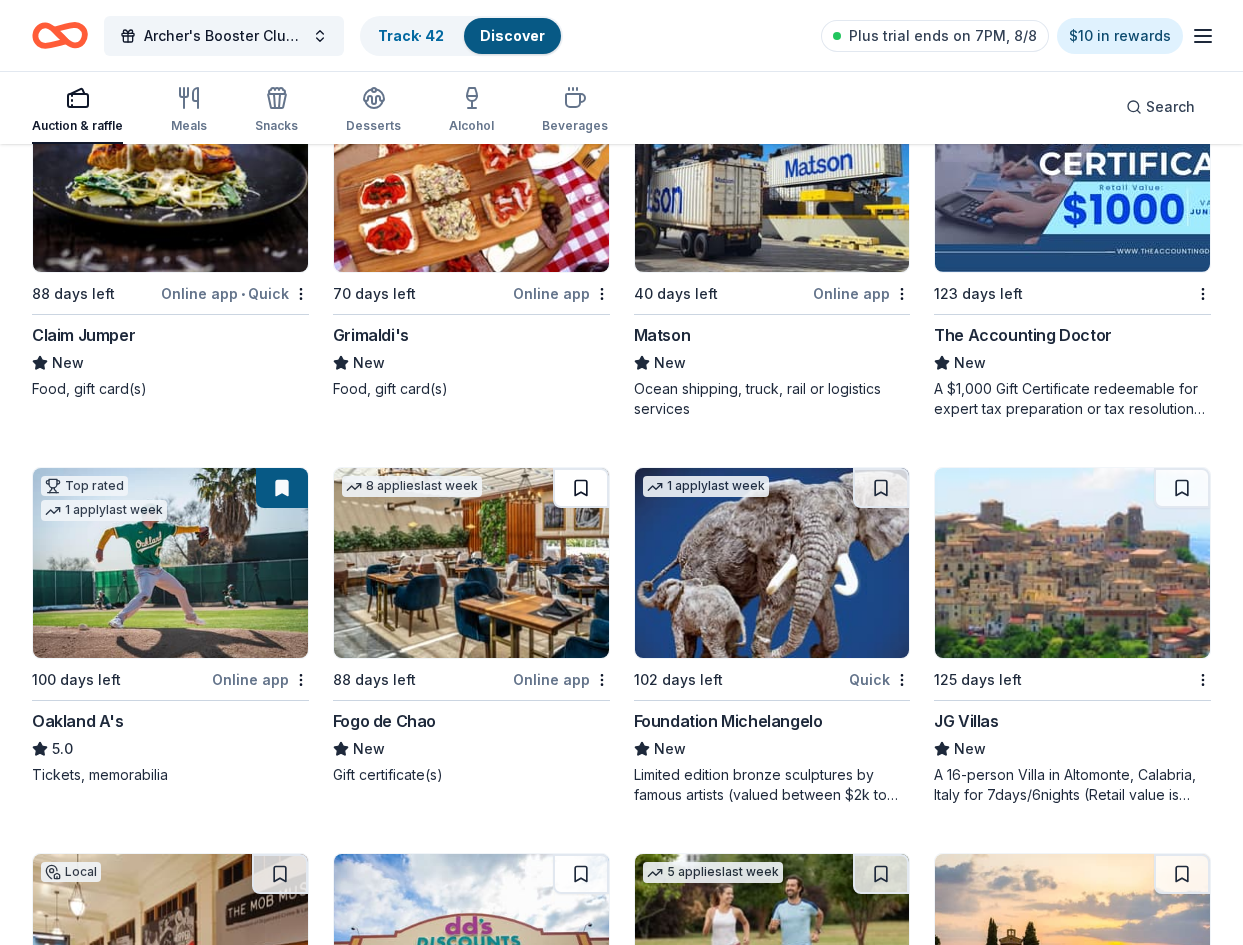 click at bounding box center (581, 488) 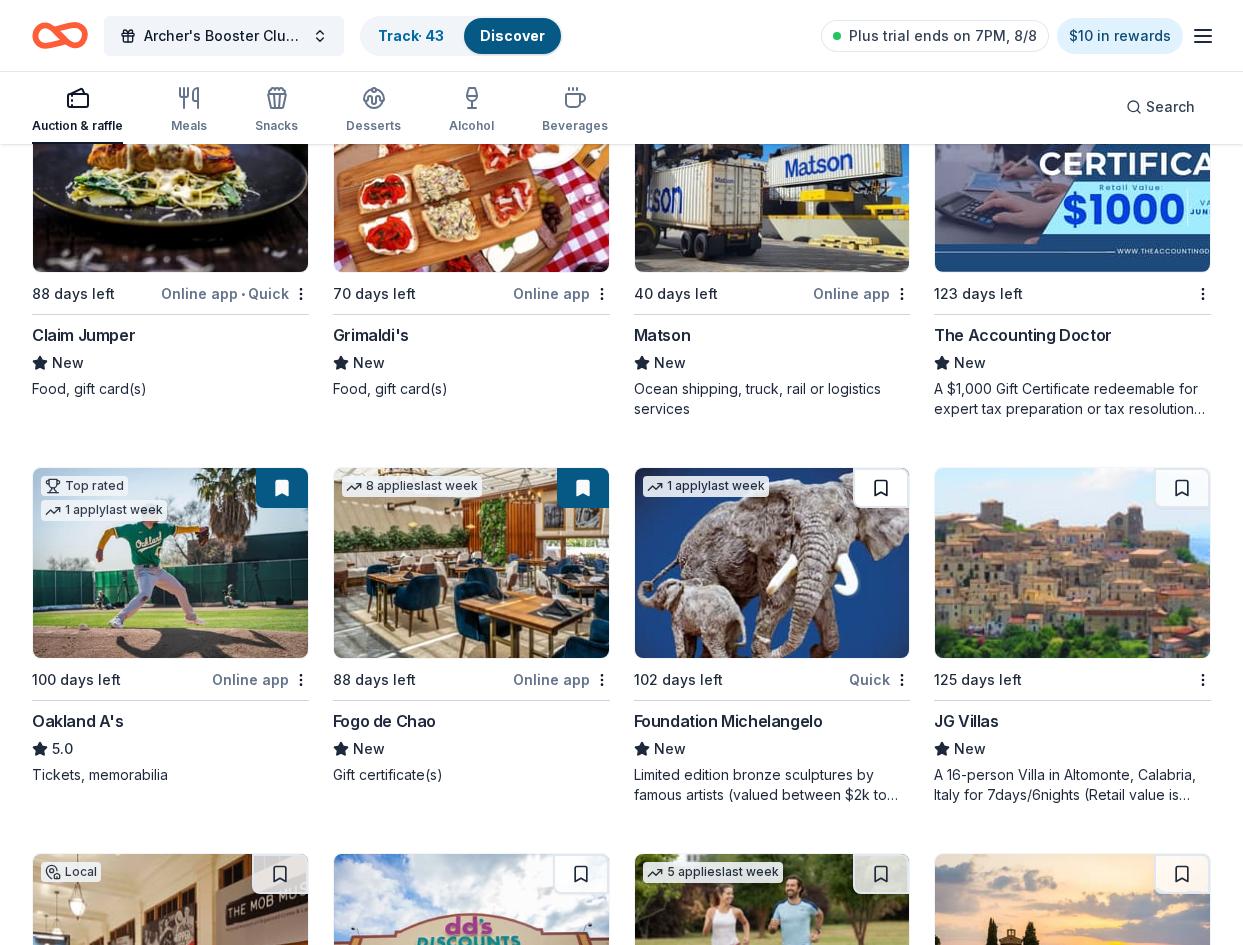 click at bounding box center [881, 488] 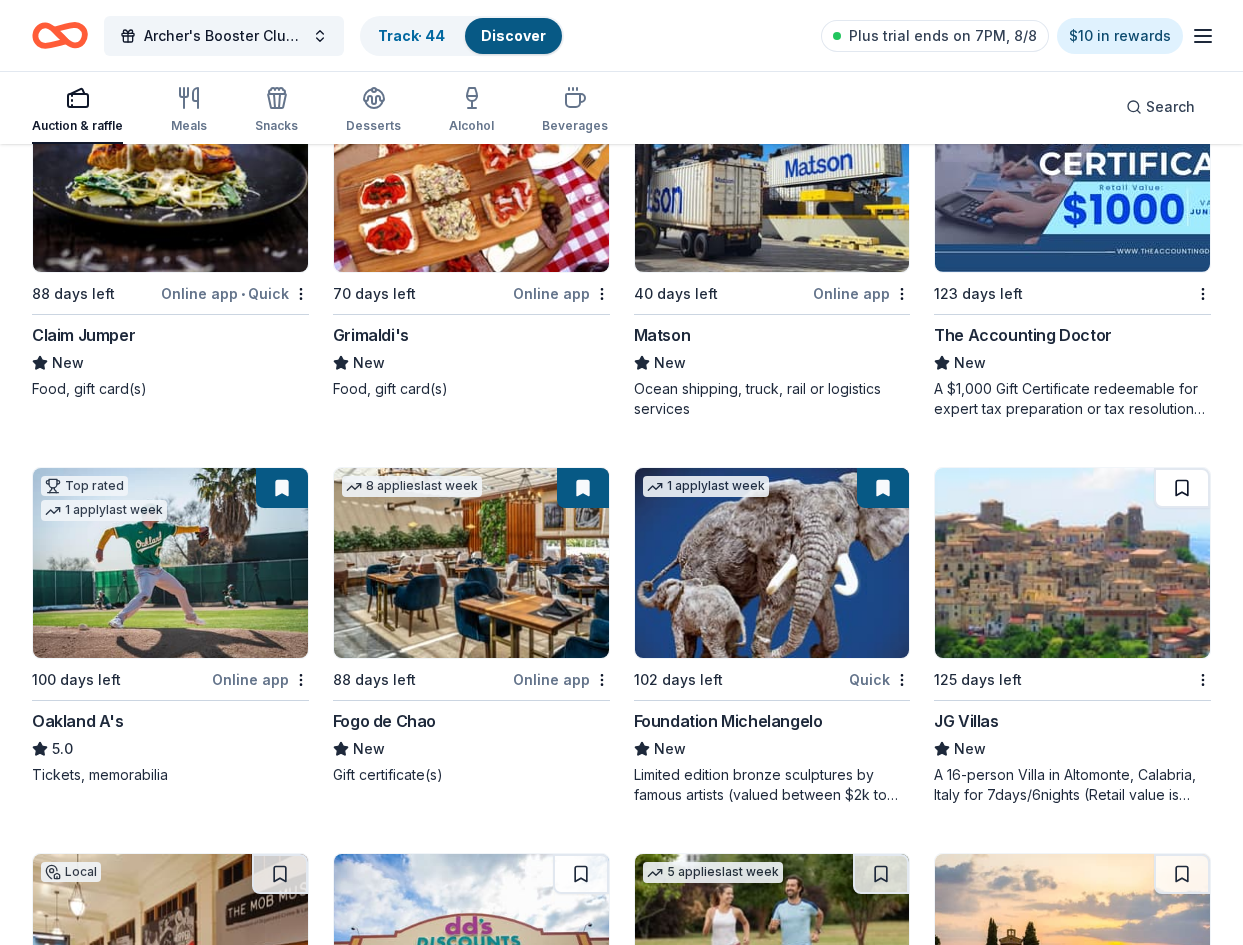 click at bounding box center (1182, 488) 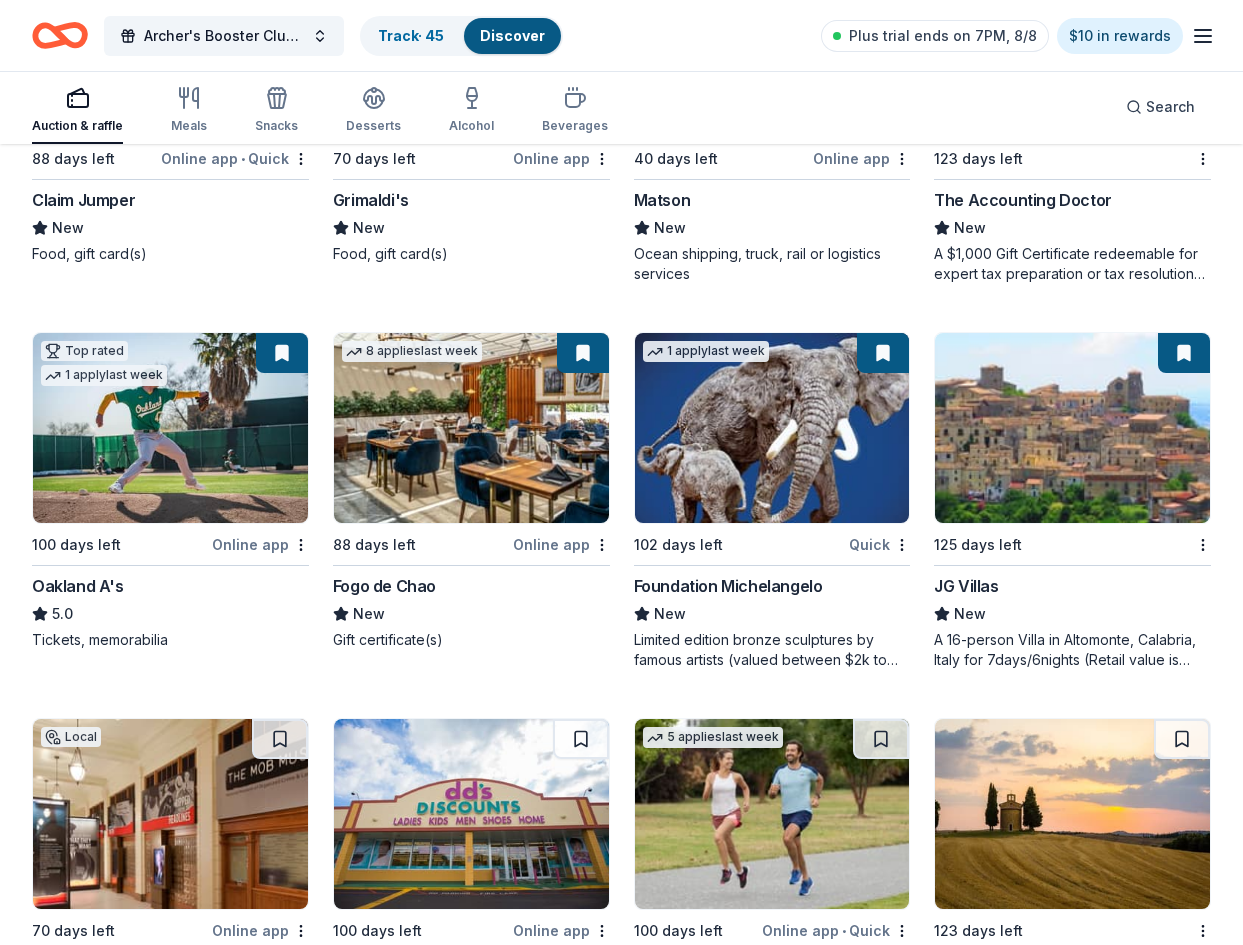 scroll, scrollTop: 8573, scrollLeft: 0, axis: vertical 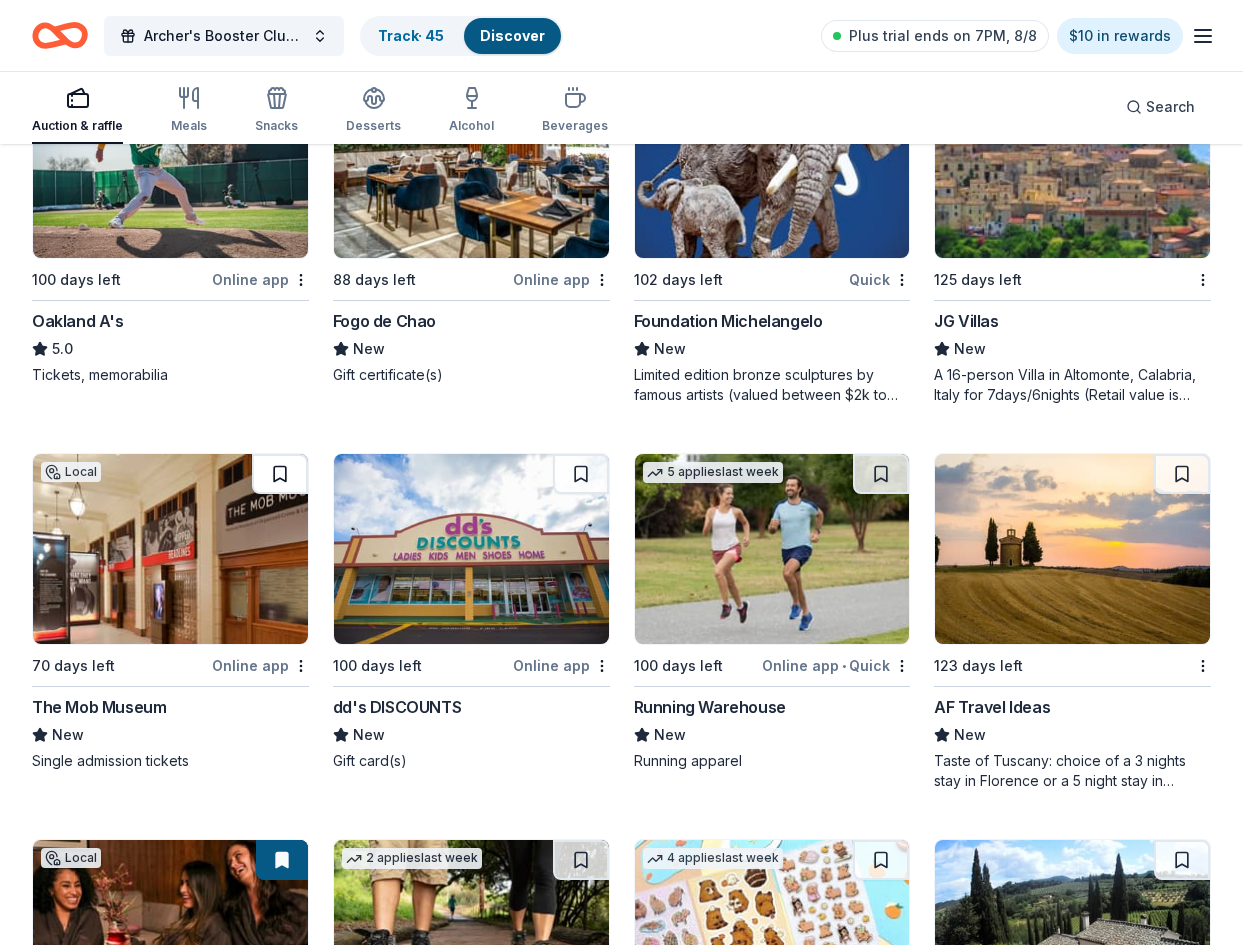 click at bounding box center [280, 474] 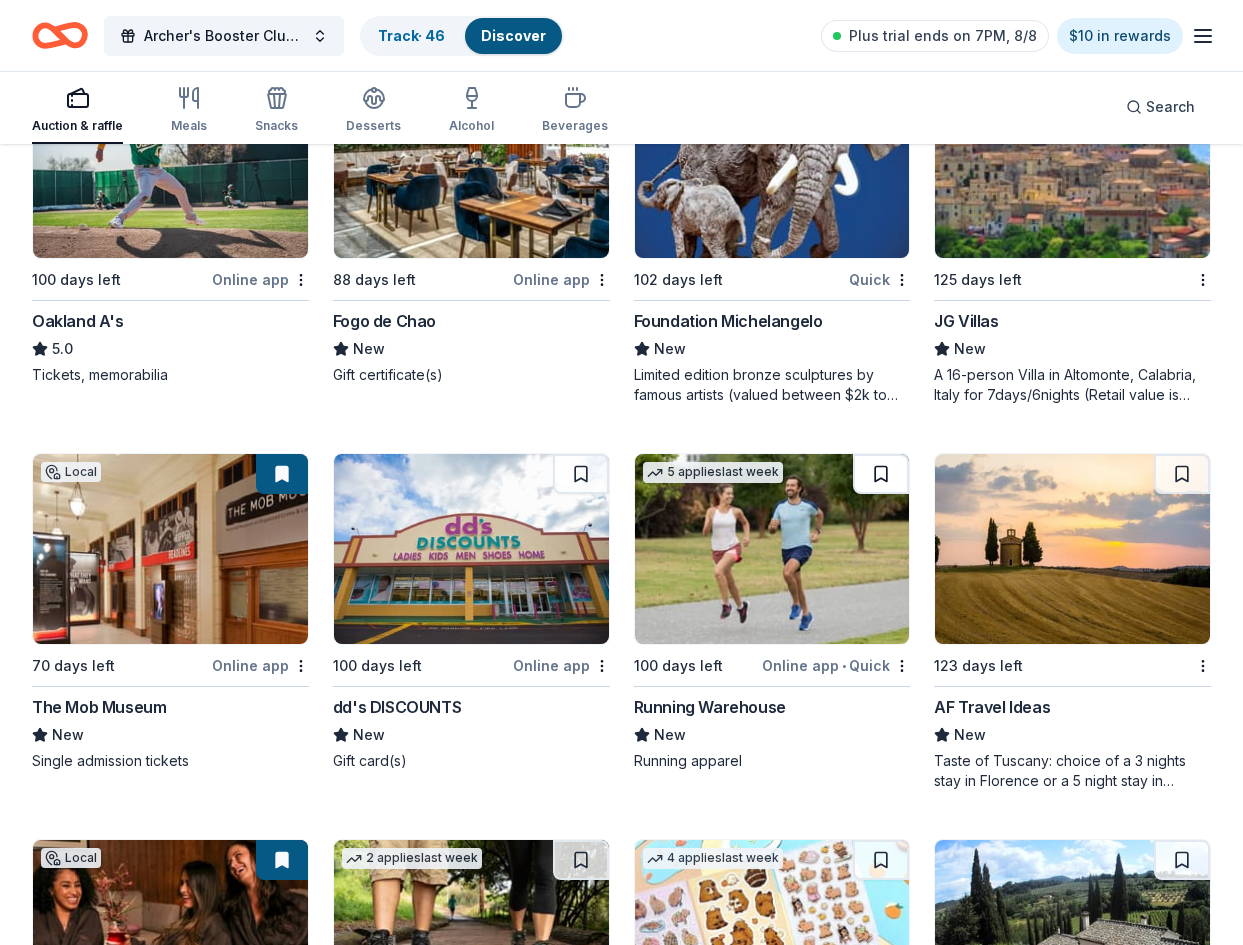 click at bounding box center [881, 474] 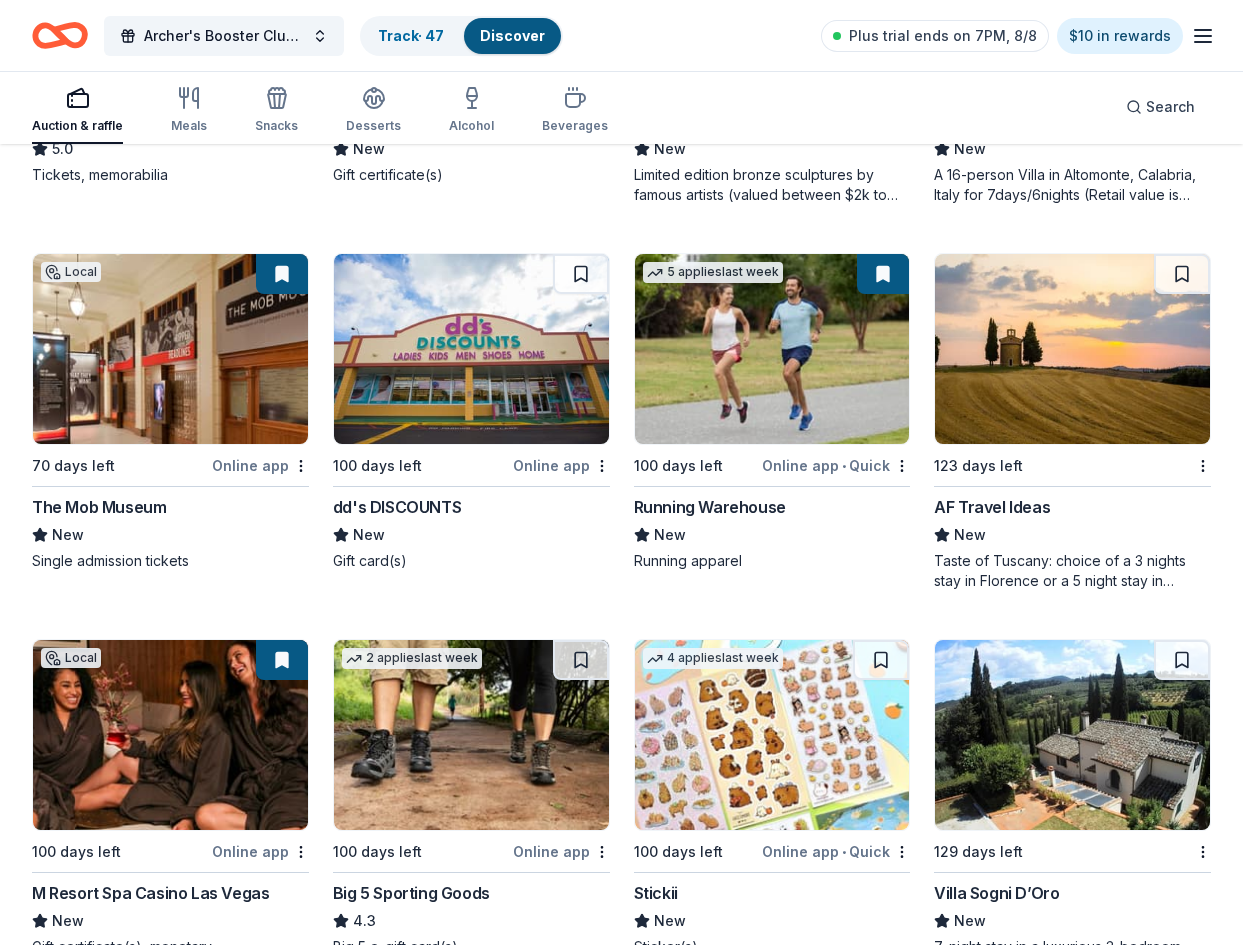 scroll, scrollTop: 8965, scrollLeft: 0, axis: vertical 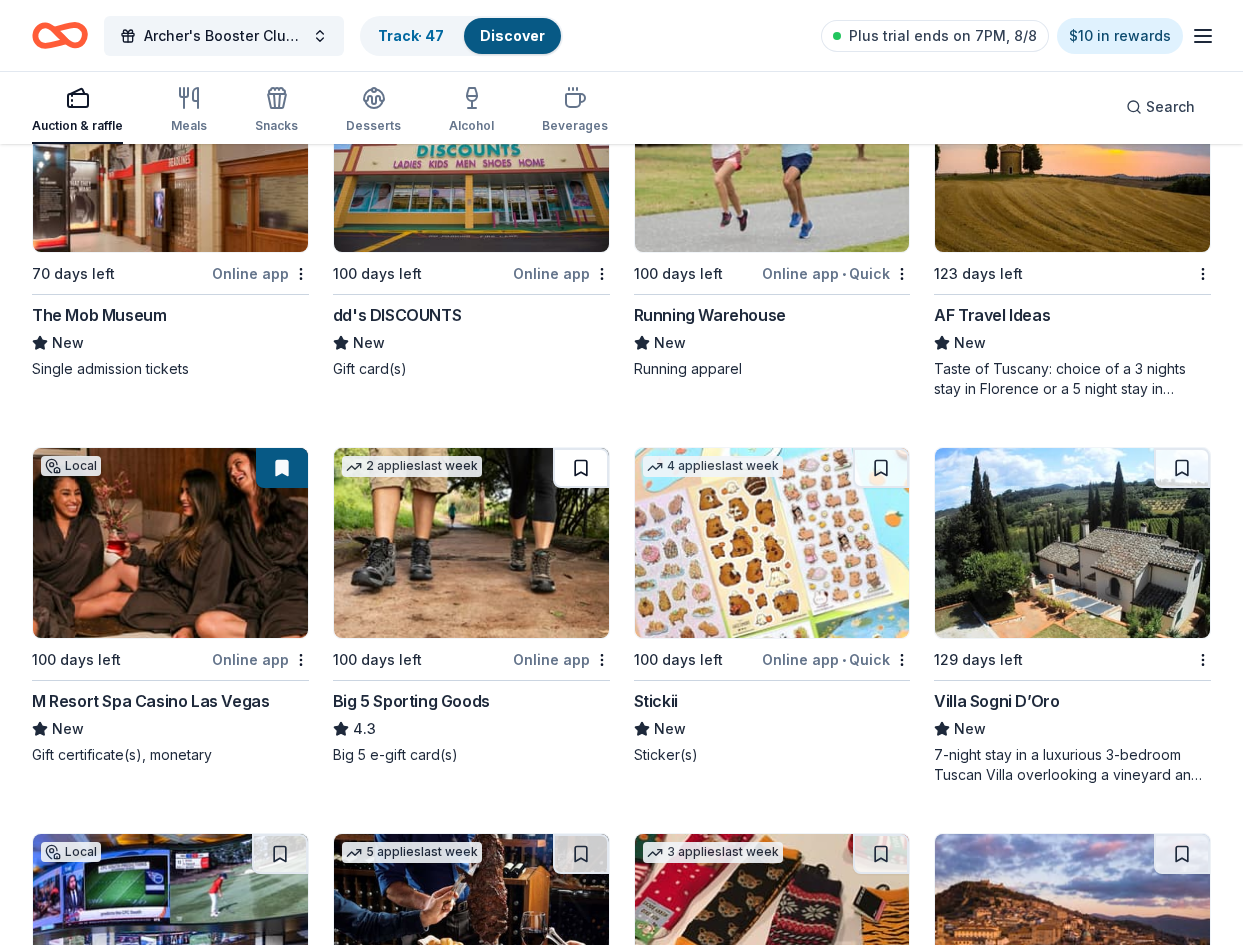 click at bounding box center (581, 468) 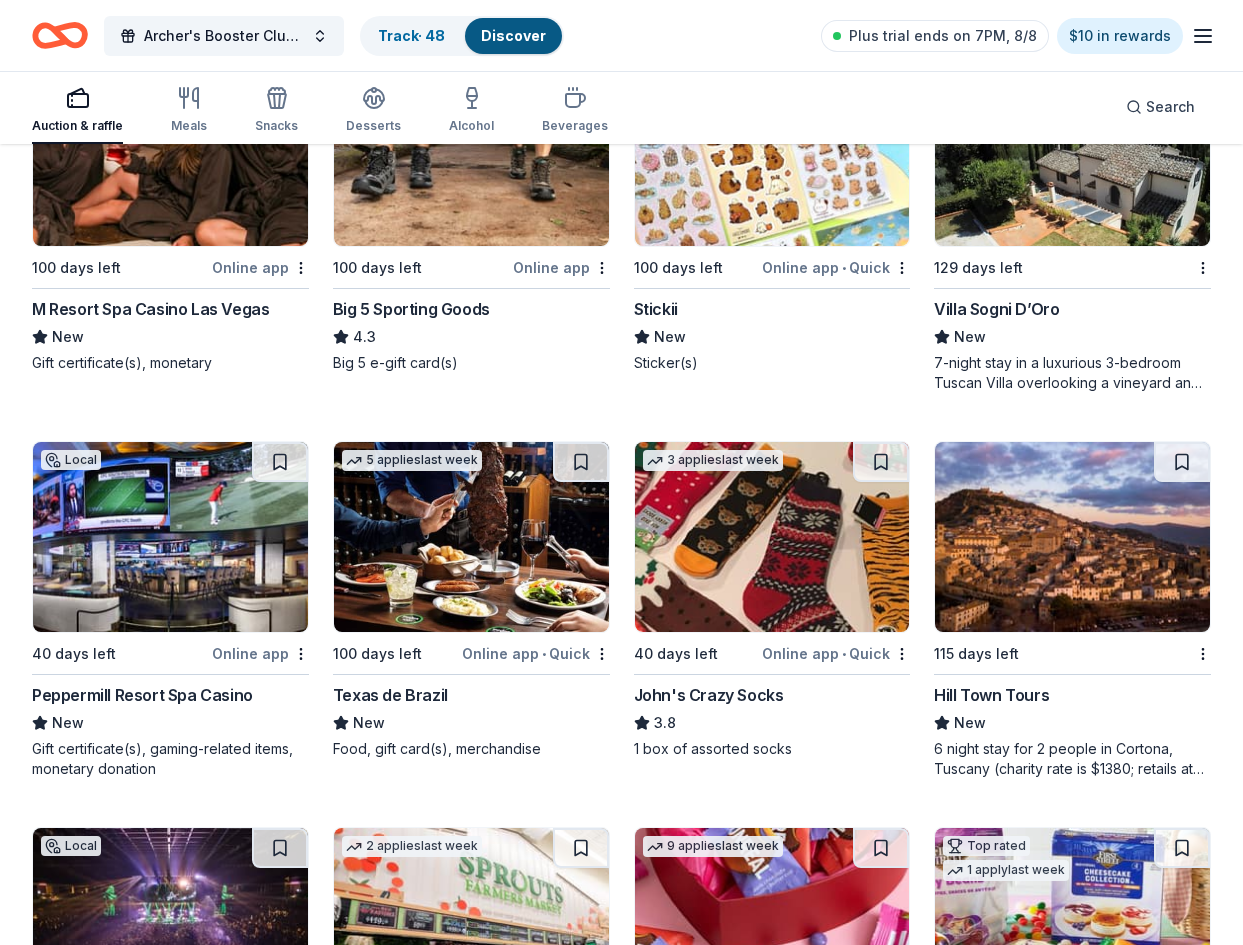 scroll, scrollTop: 9365, scrollLeft: 0, axis: vertical 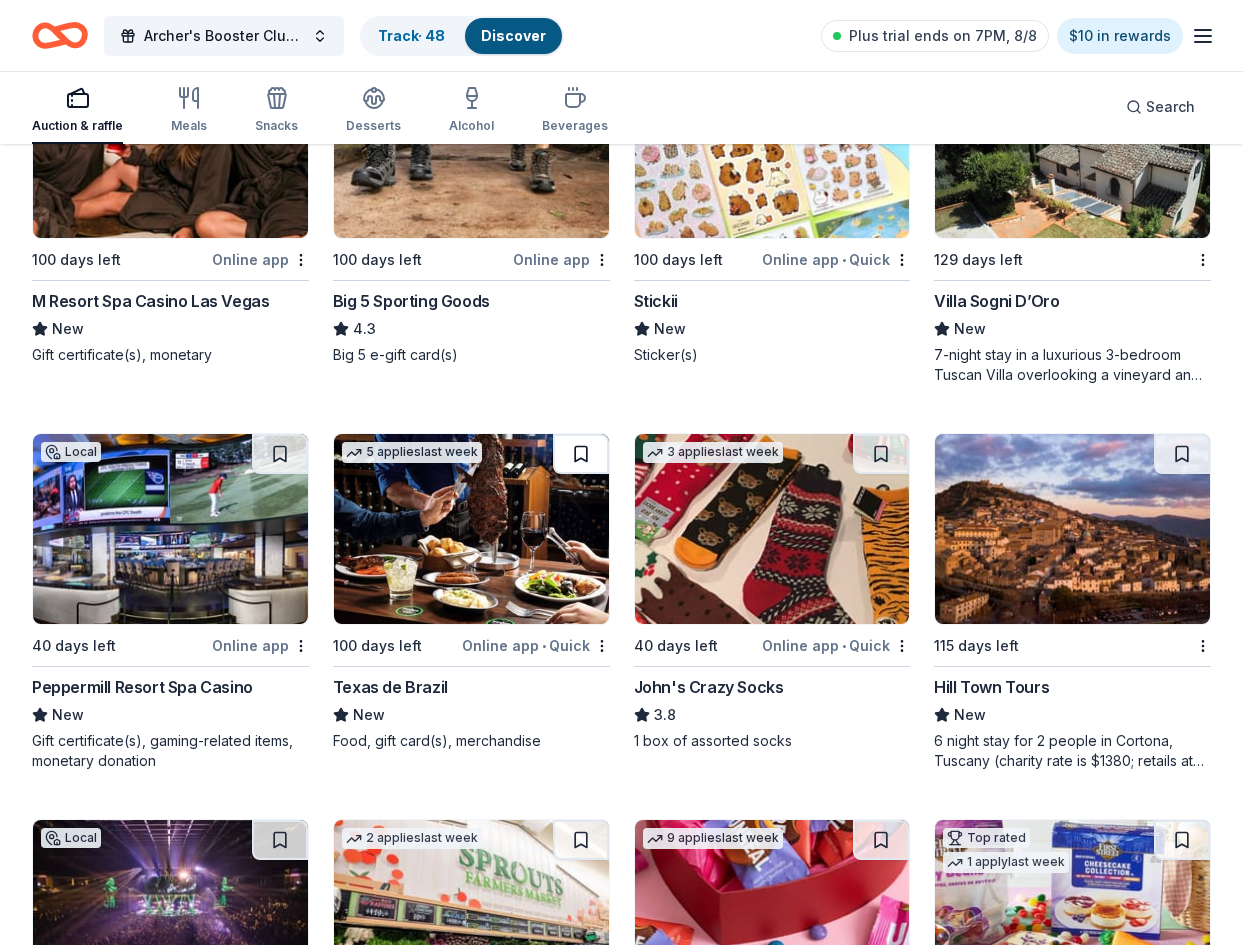 click at bounding box center [581, 454] 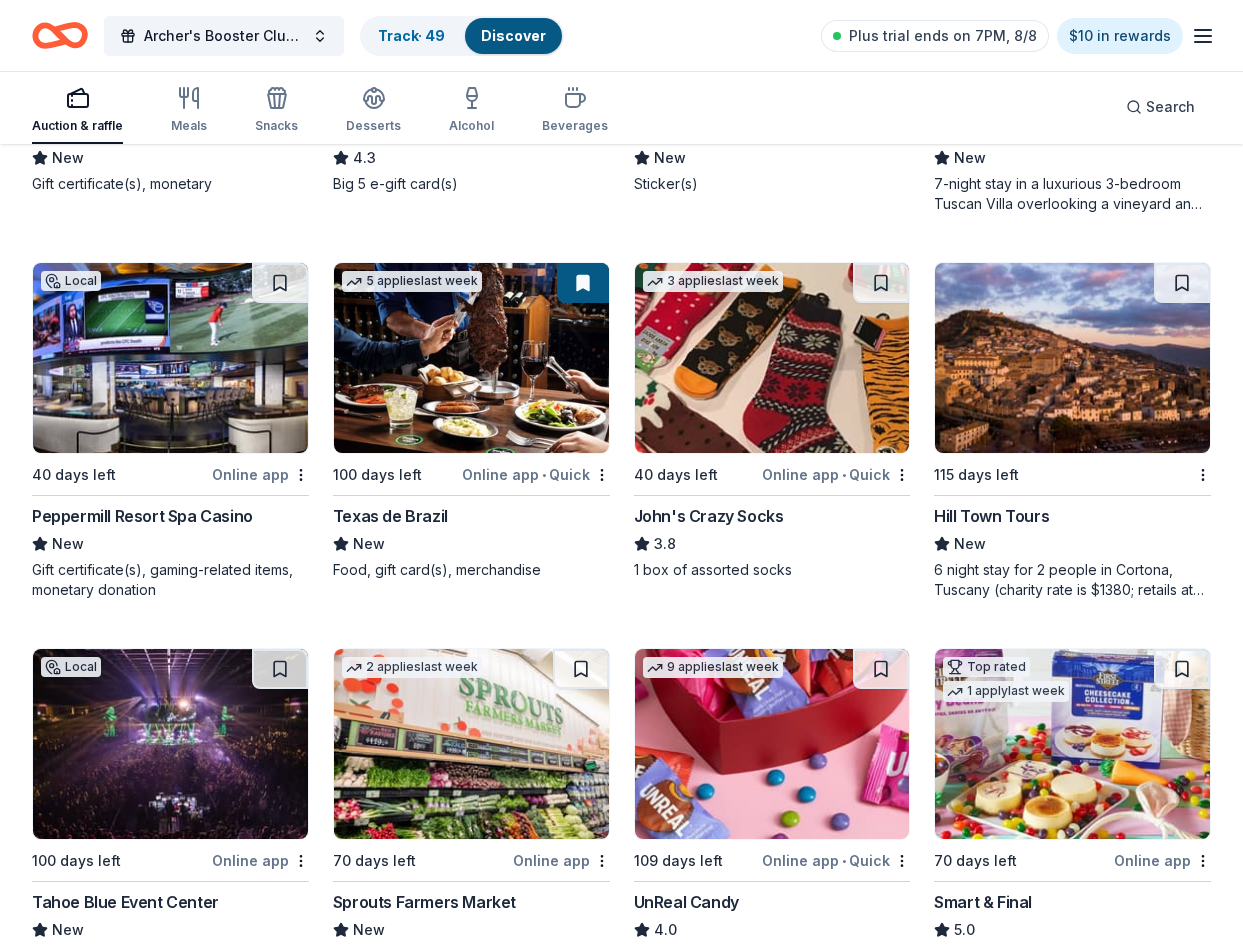 scroll, scrollTop: 9565, scrollLeft: 0, axis: vertical 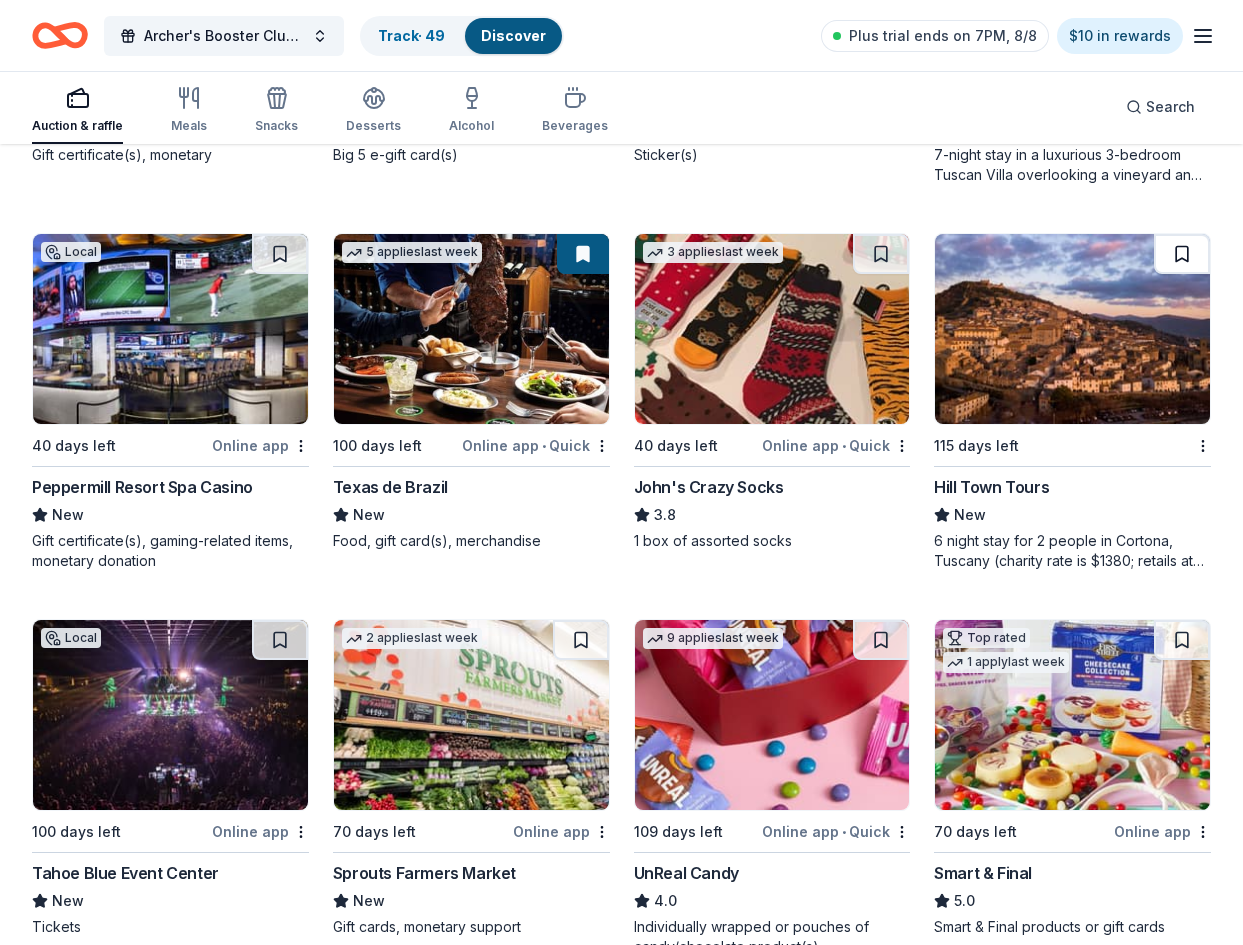 click at bounding box center [1182, 254] 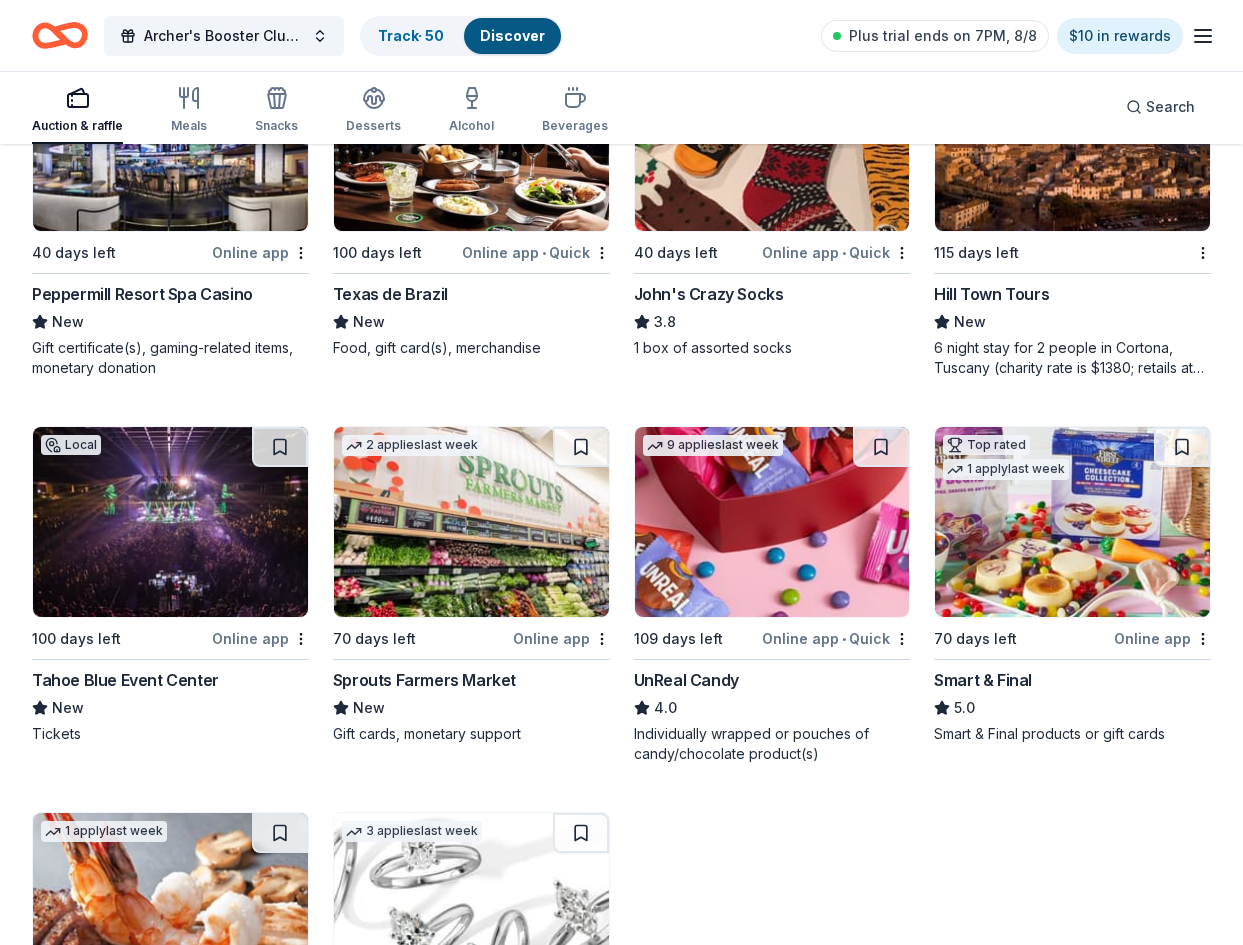 scroll, scrollTop: 9765, scrollLeft: 0, axis: vertical 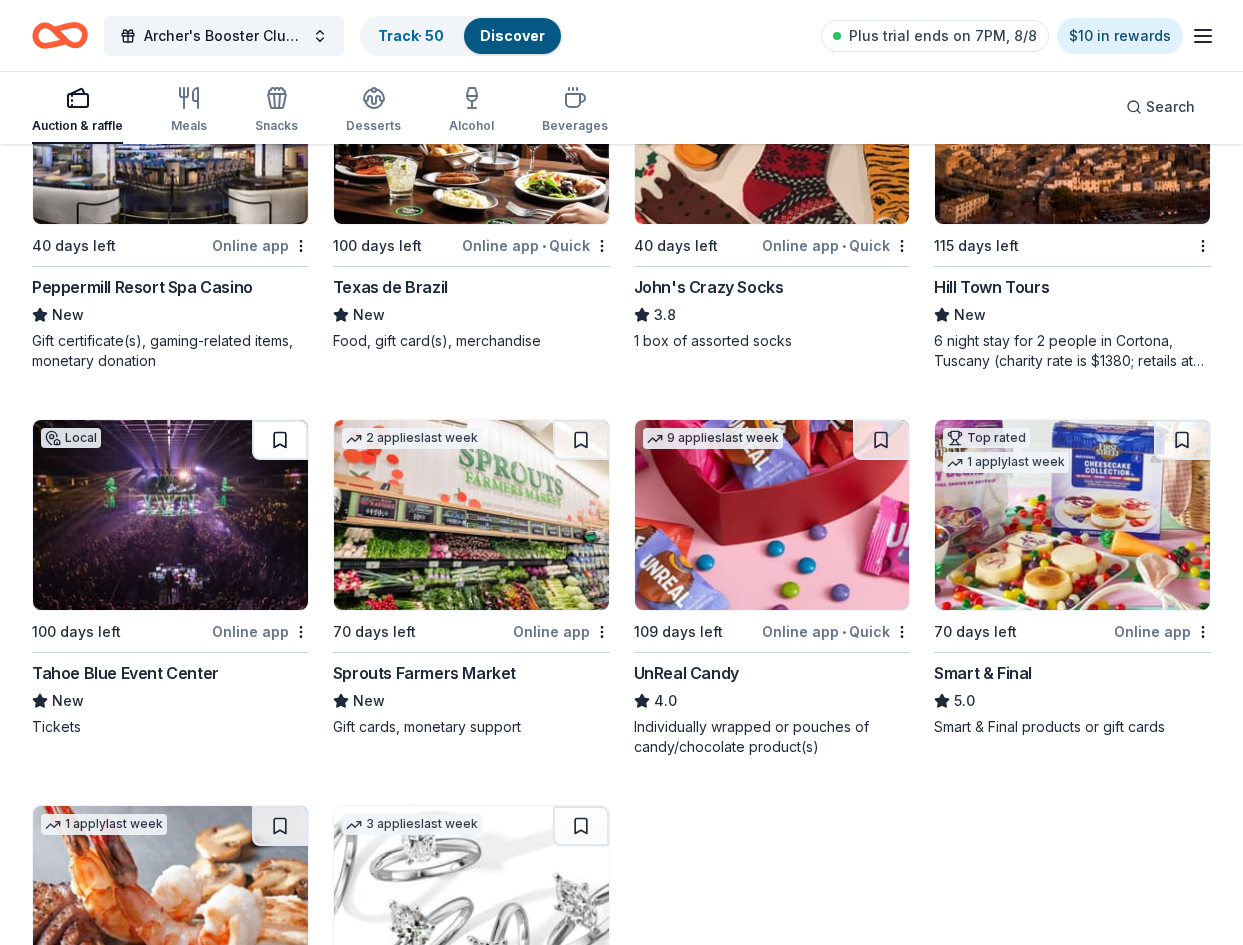 click at bounding box center [280, 440] 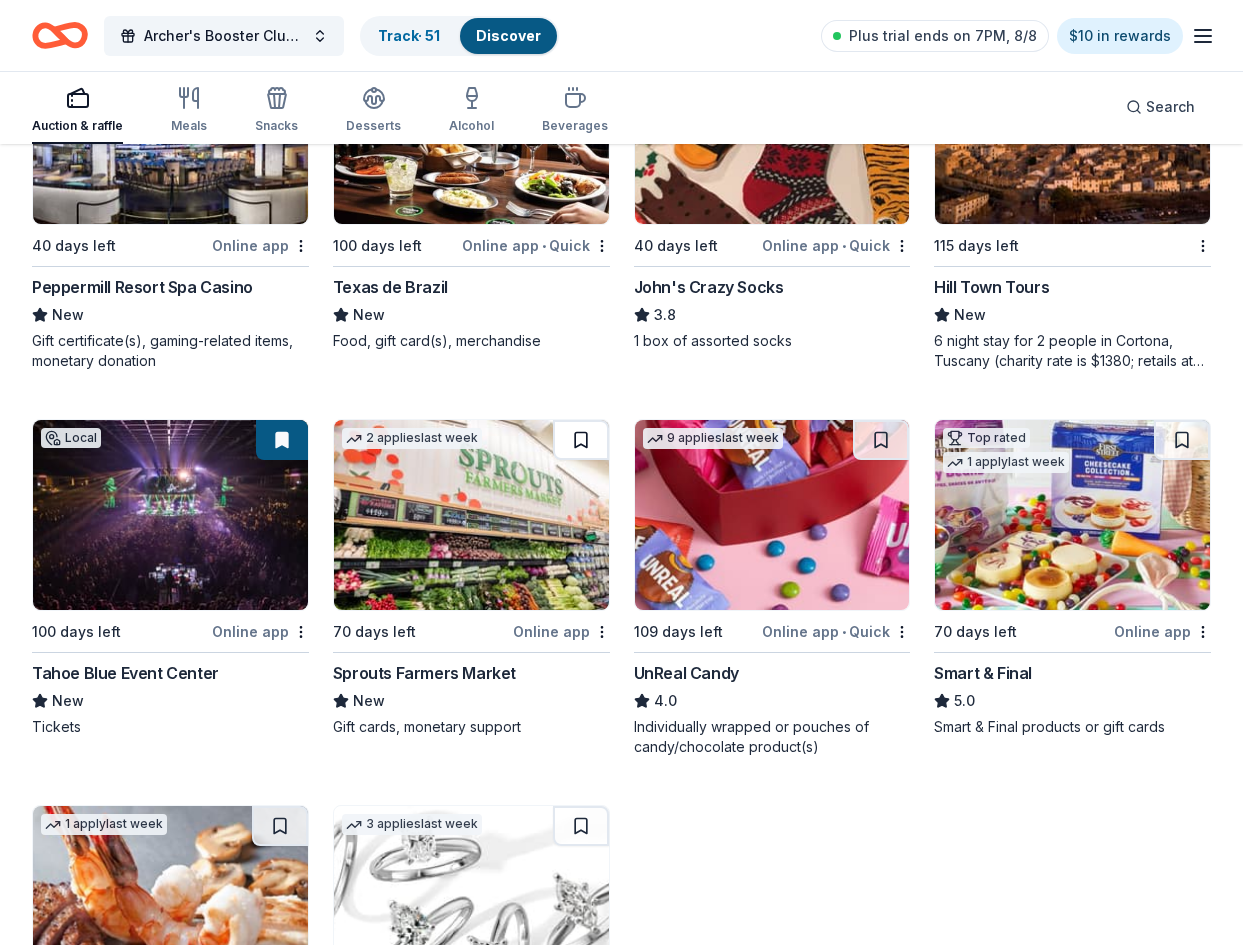 click at bounding box center (581, 440) 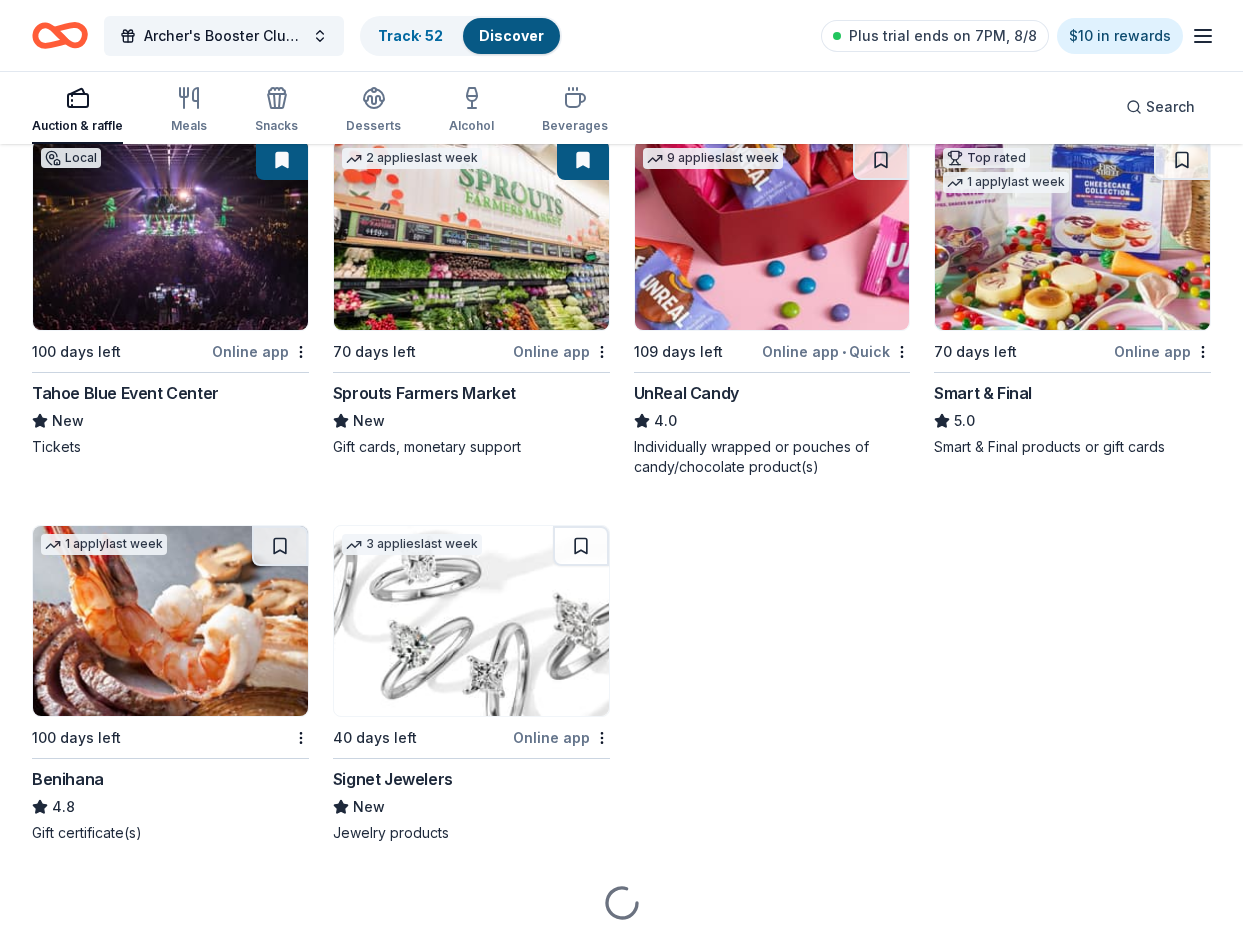 scroll, scrollTop: 10065, scrollLeft: 0, axis: vertical 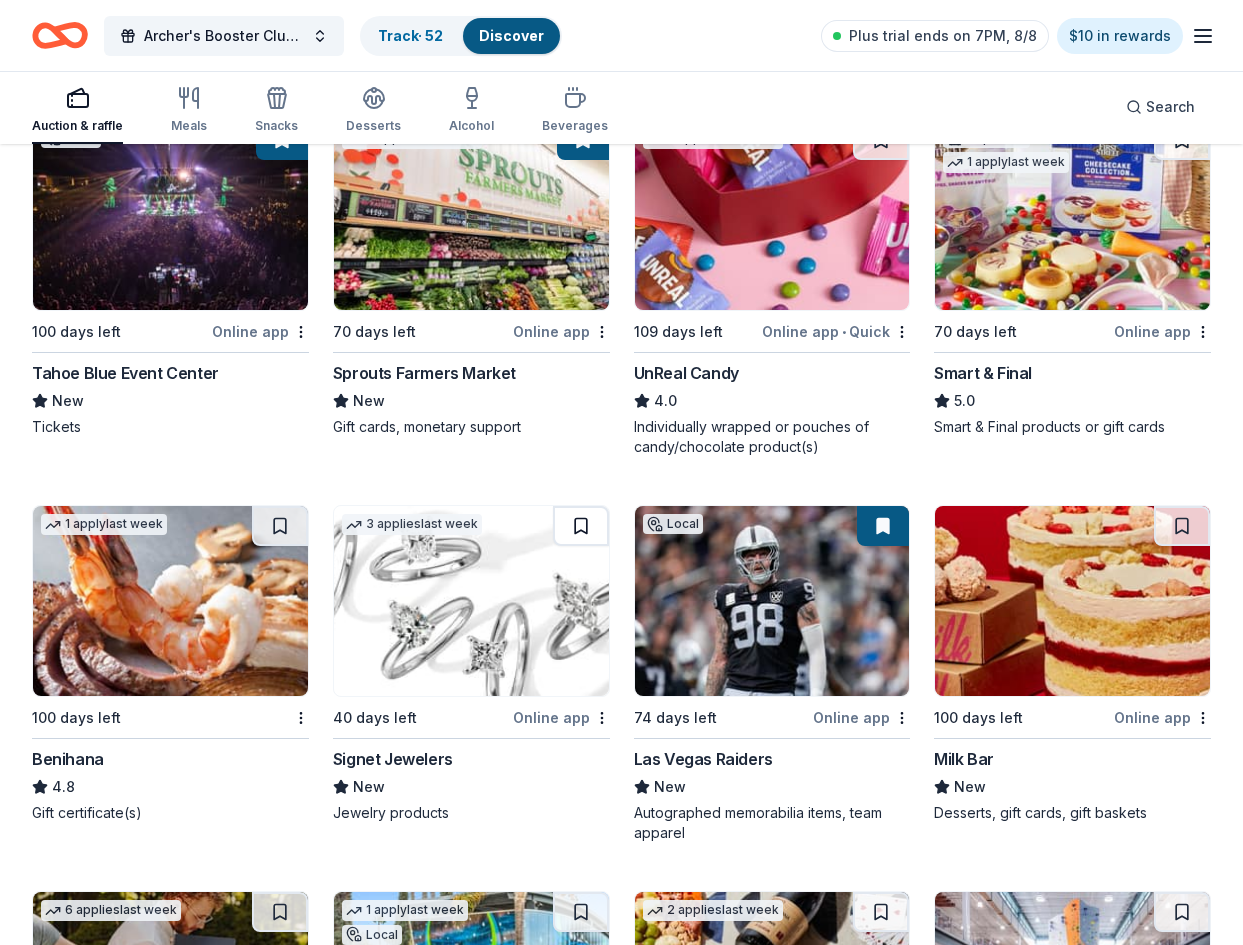 click at bounding box center (581, 526) 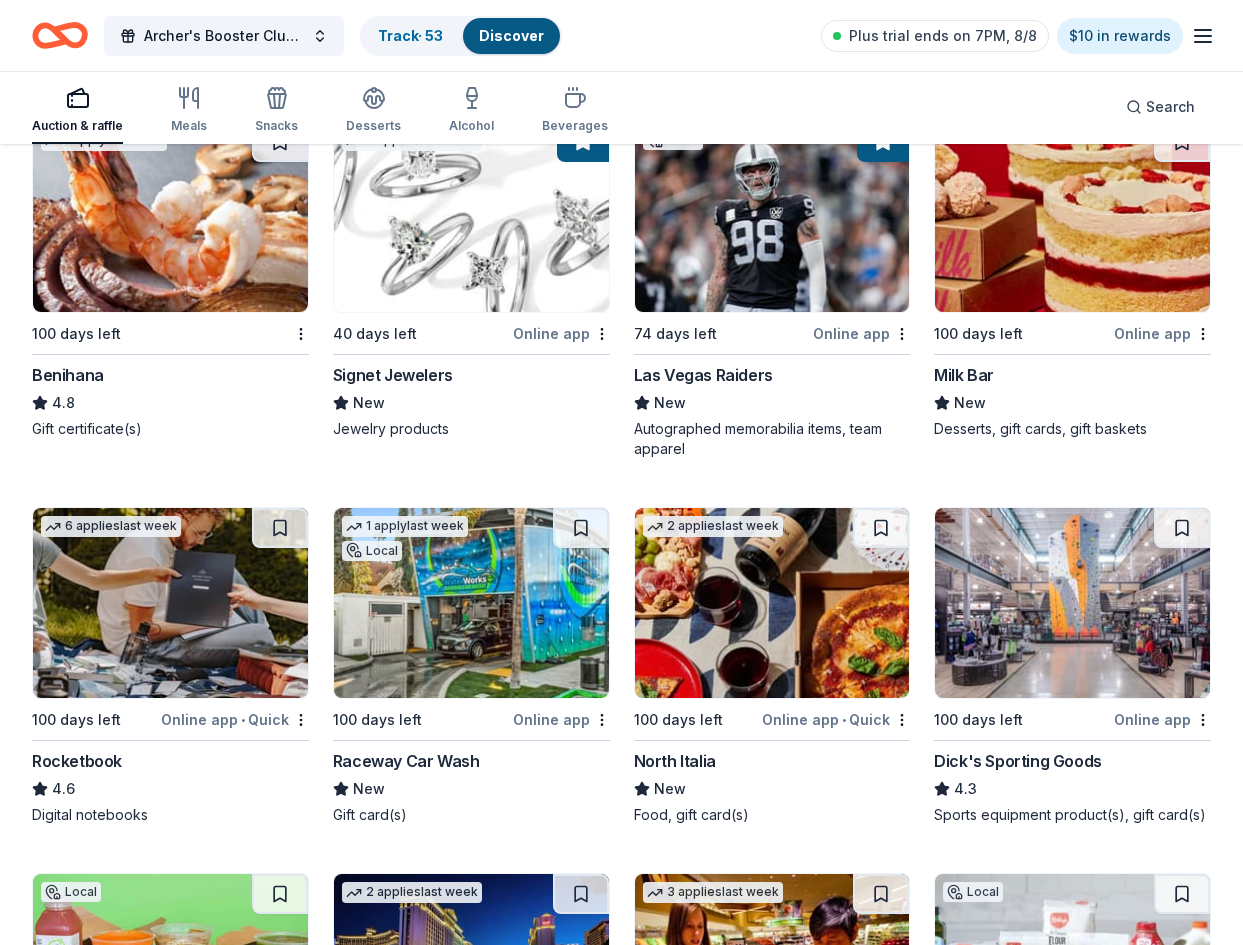 scroll, scrollTop: 10565, scrollLeft: 0, axis: vertical 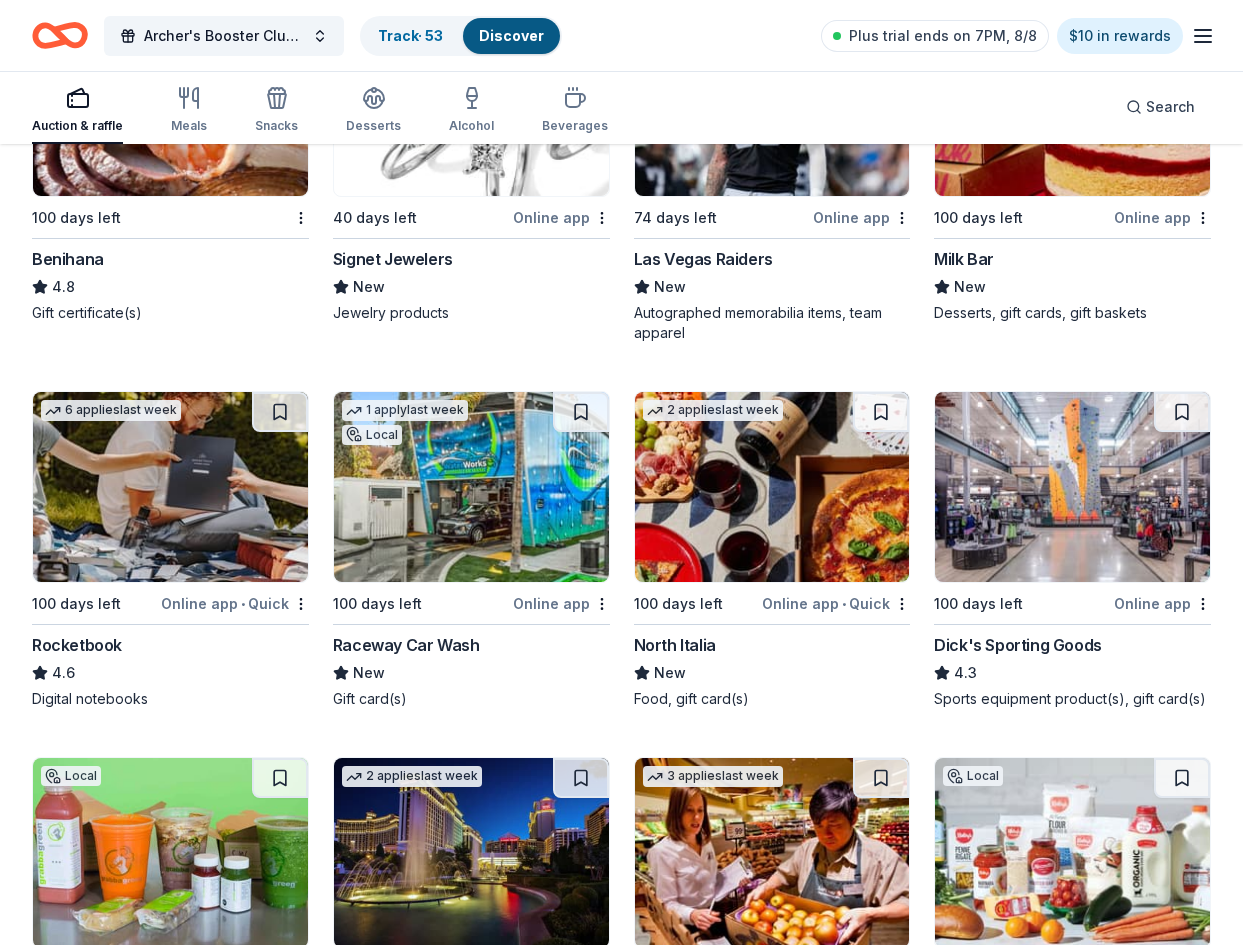 click at bounding box center [881, 412] 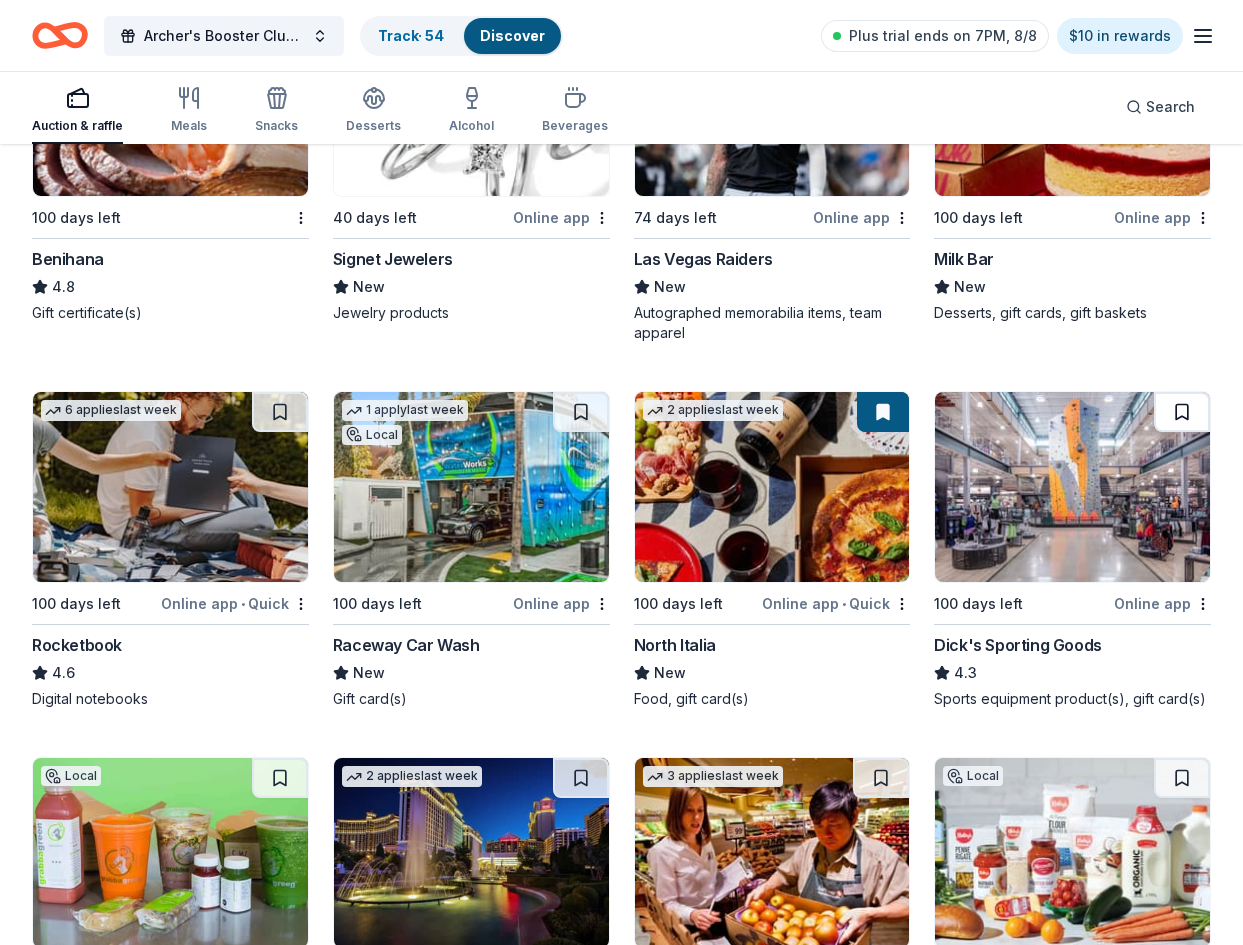 click at bounding box center [1182, 412] 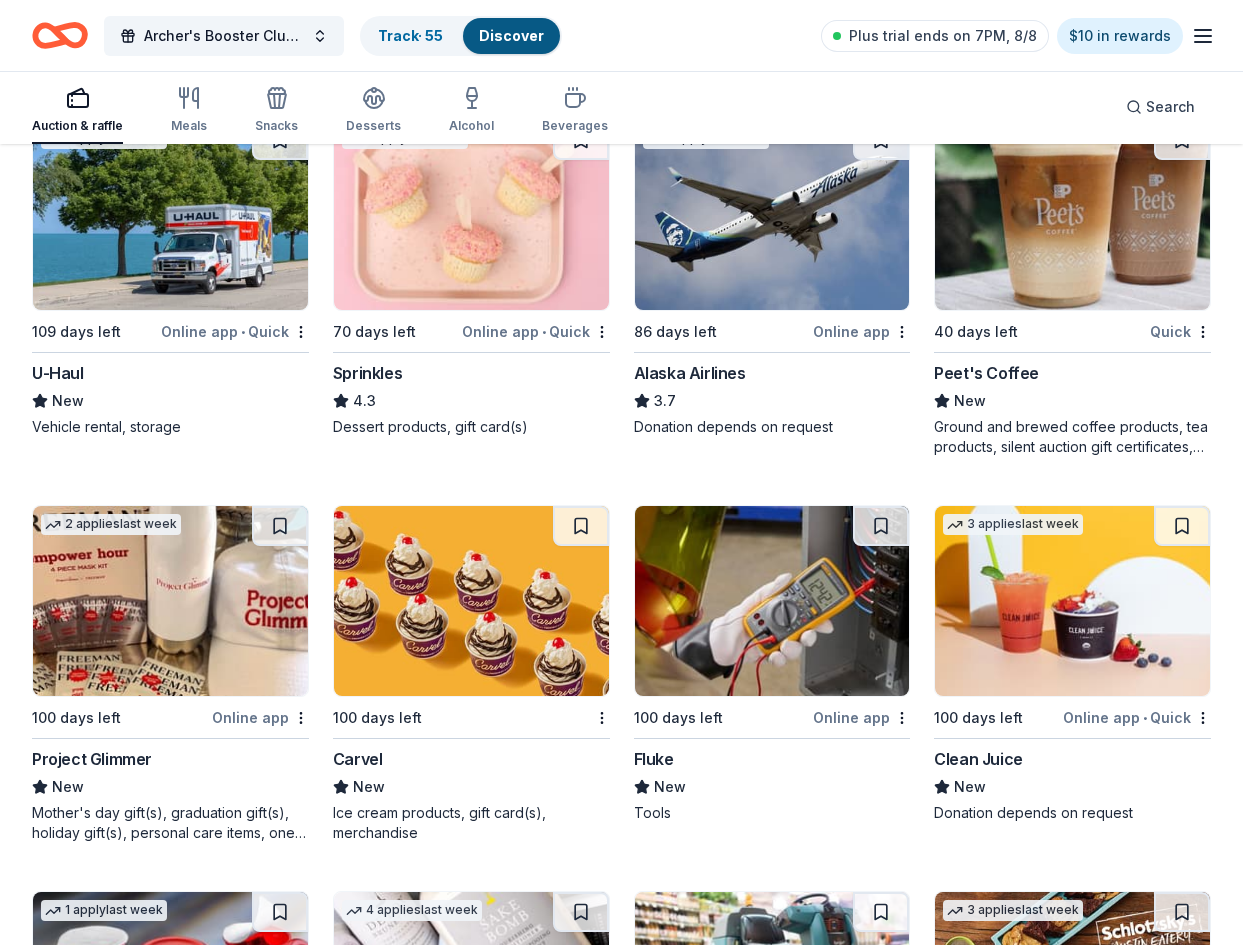 scroll, scrollTop: 13033, scrollLeft: 0, axis: vertical 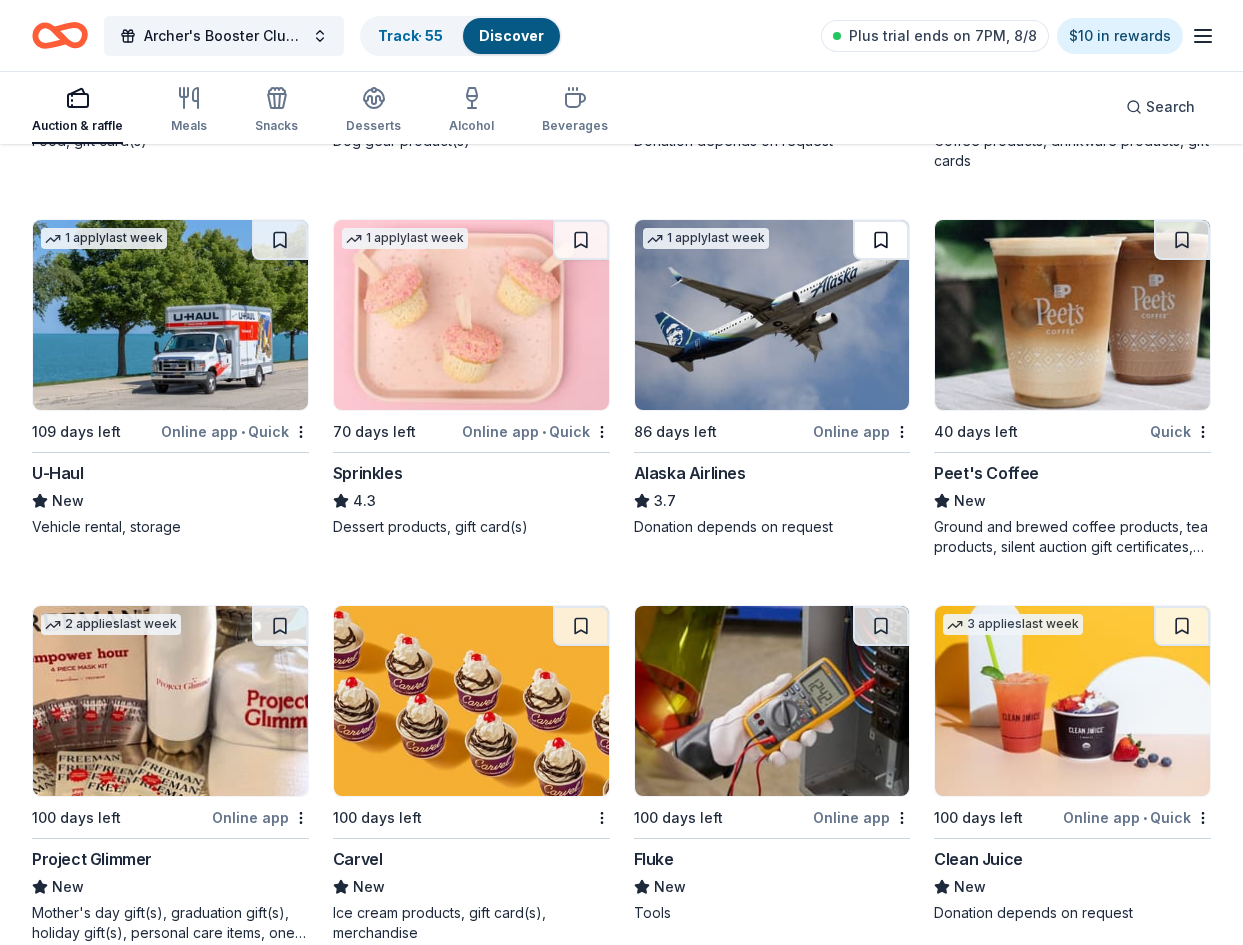 click at bounding box center [881, 240] 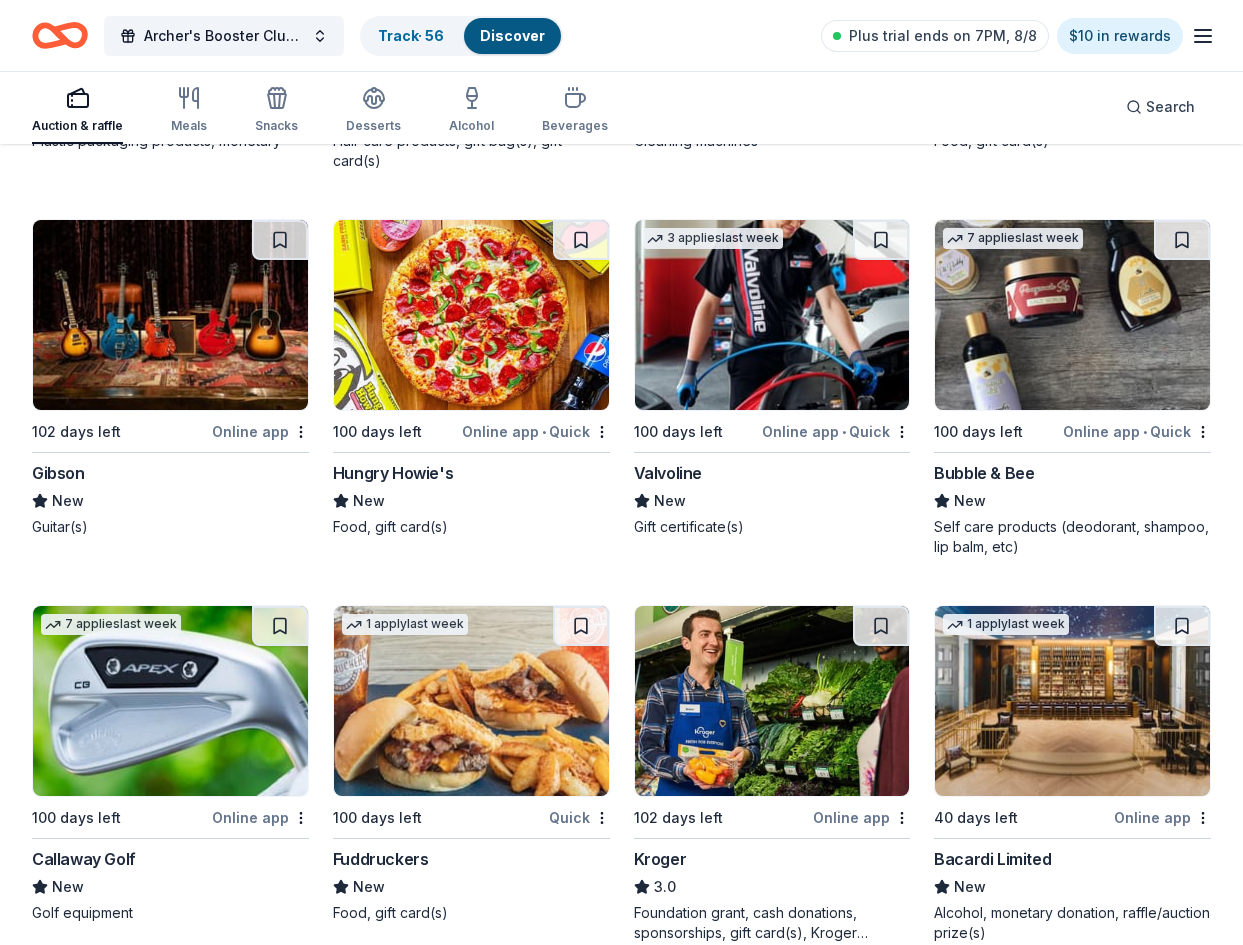 scroll, scrollTop: 14243, scrollLeft: 0, axis: vertical 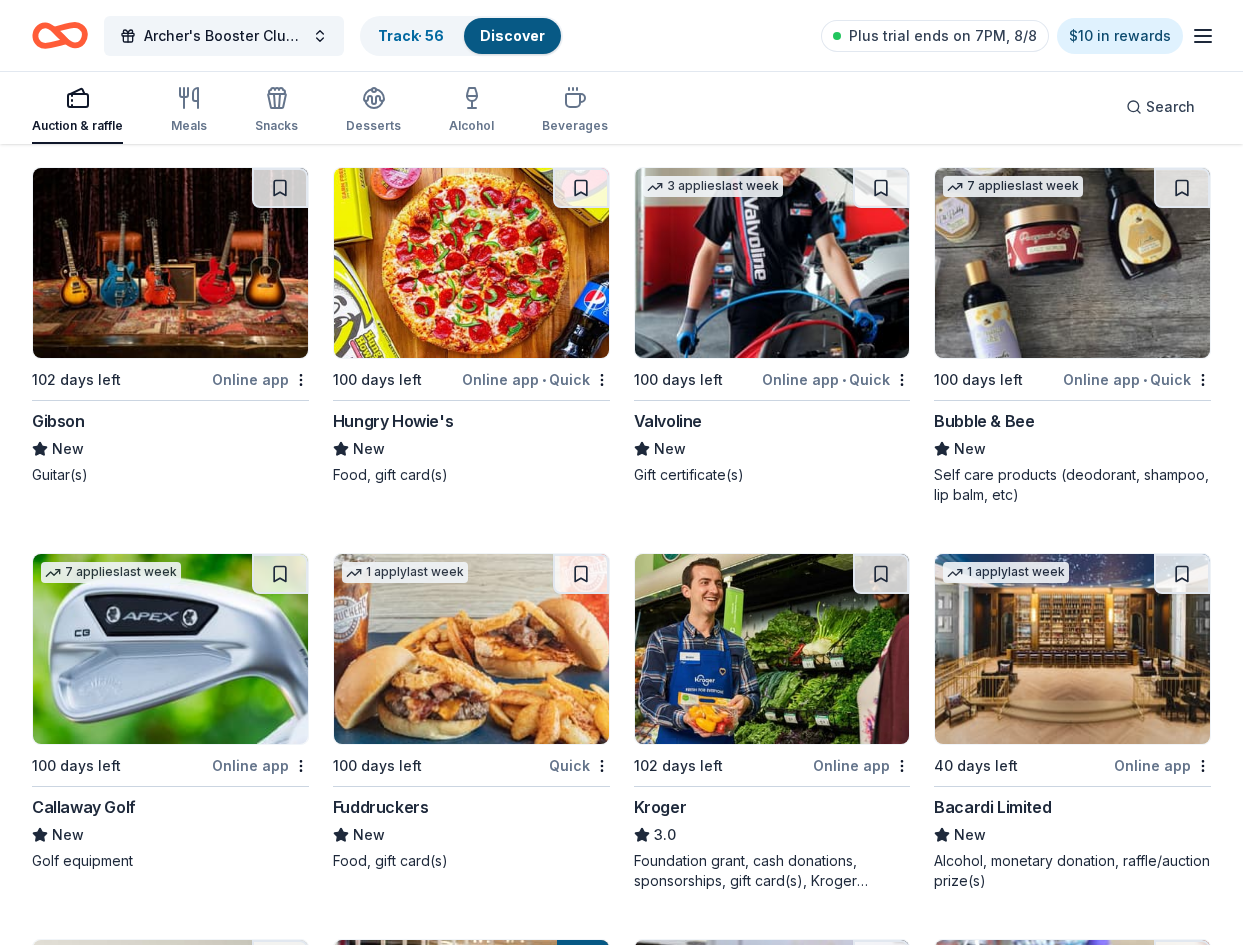 drag, startPoint x: 279, startPoint y: 198, endPoint x: 311, endPoint y: 225, distance: 41.868843 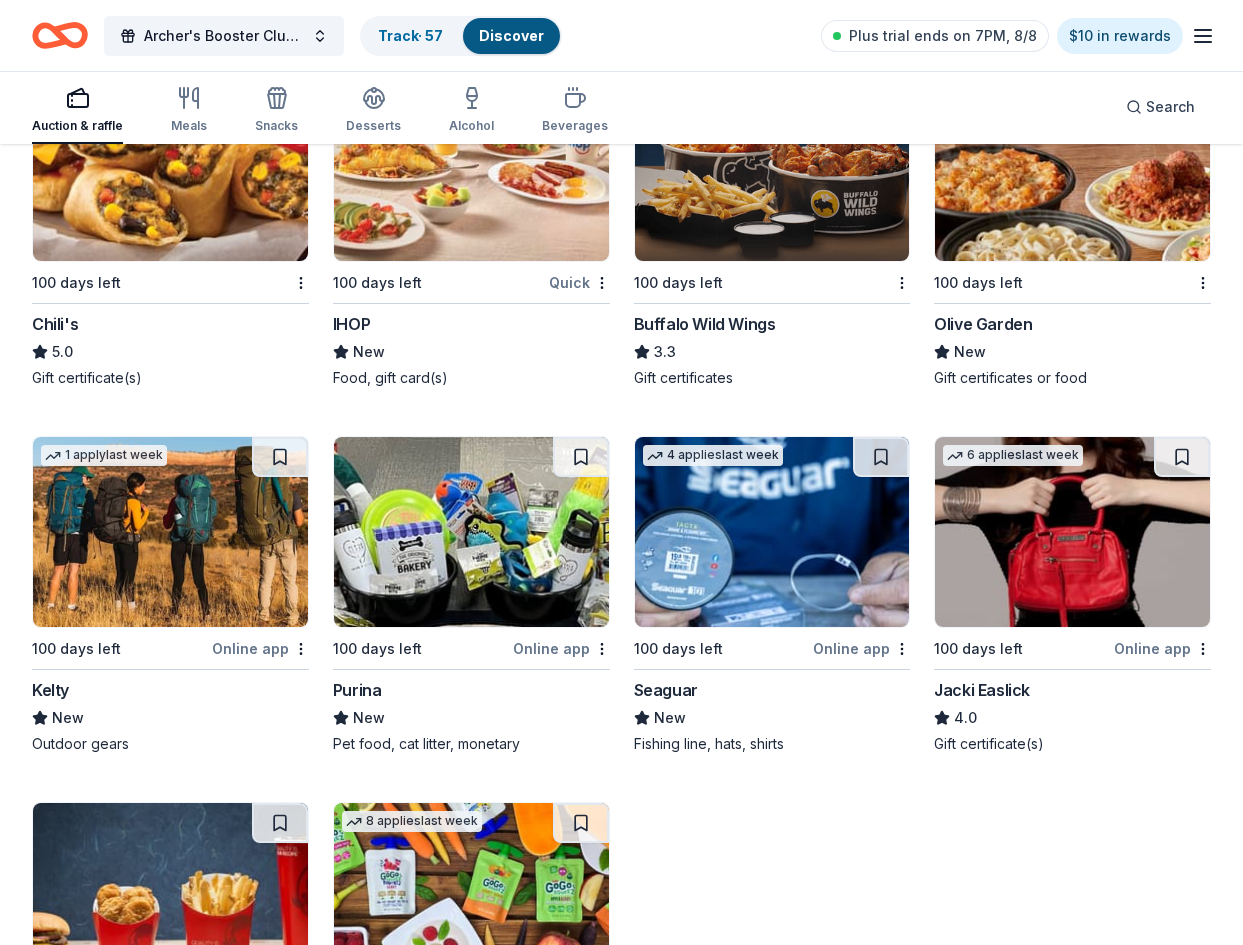 scroll, scrollTop: 15535, scrollLeft: 0, axis: vertical 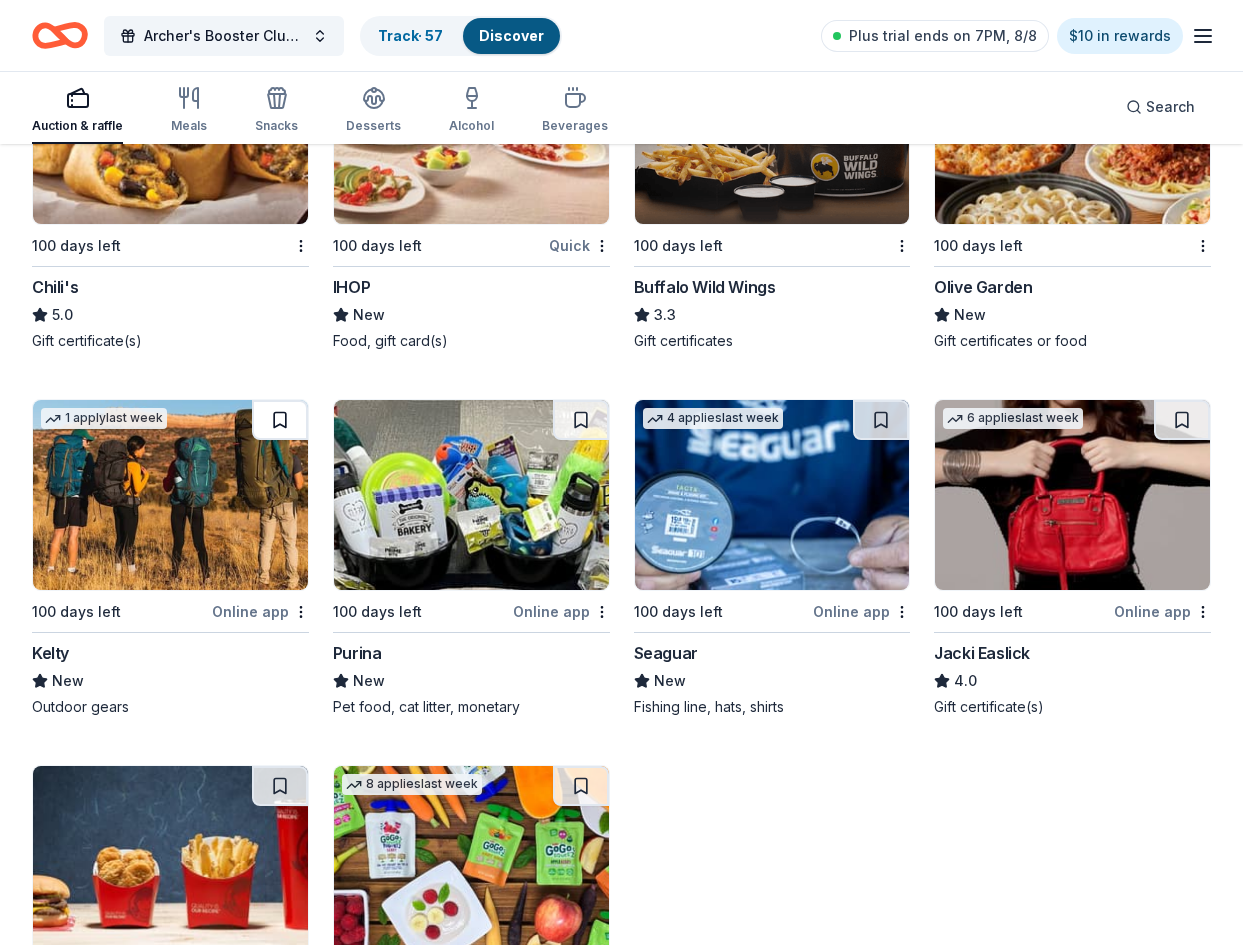 click at bounding box center [280, 420] 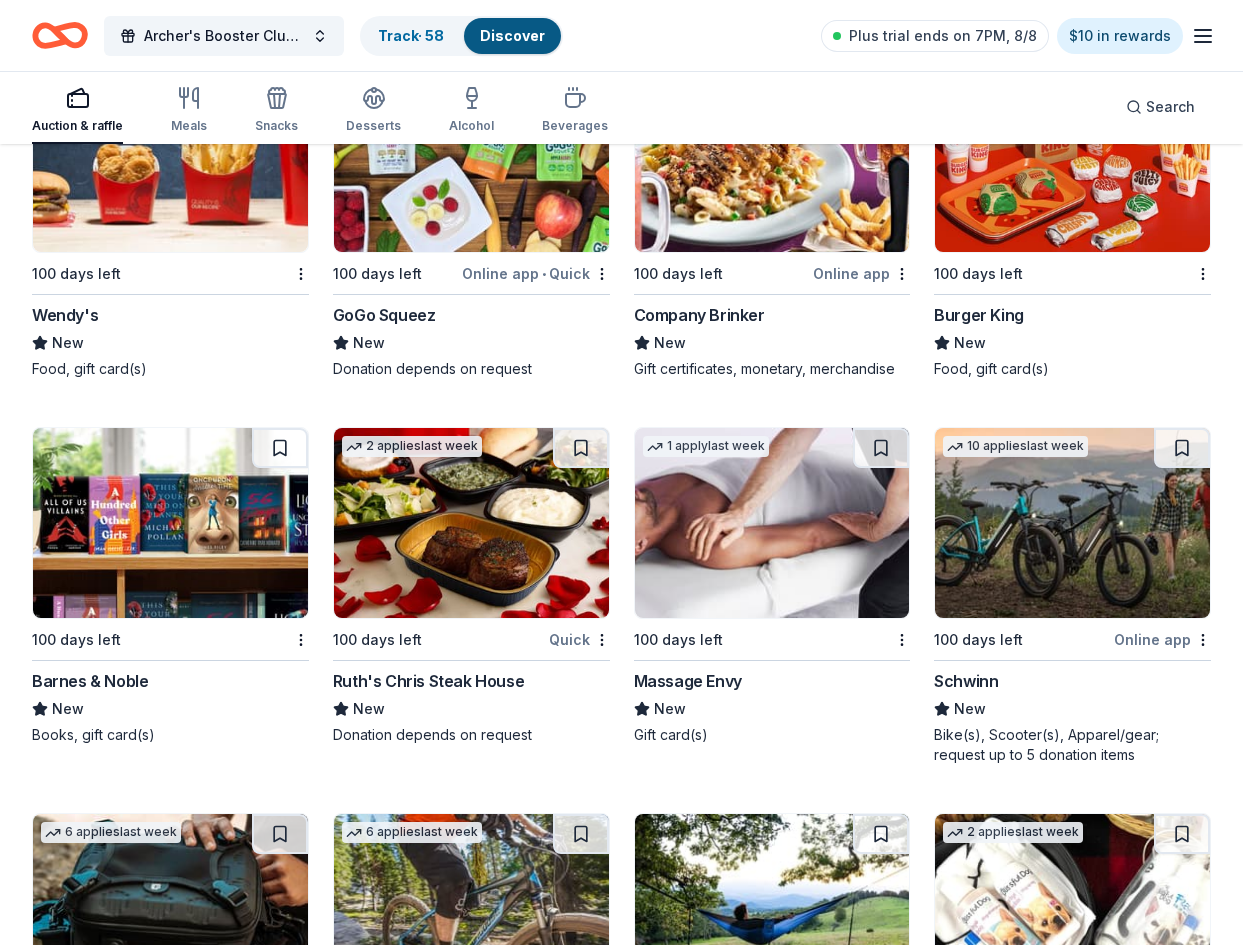 scroll, scrollTop: 16333, scrollLeft: 0, axis: vertical 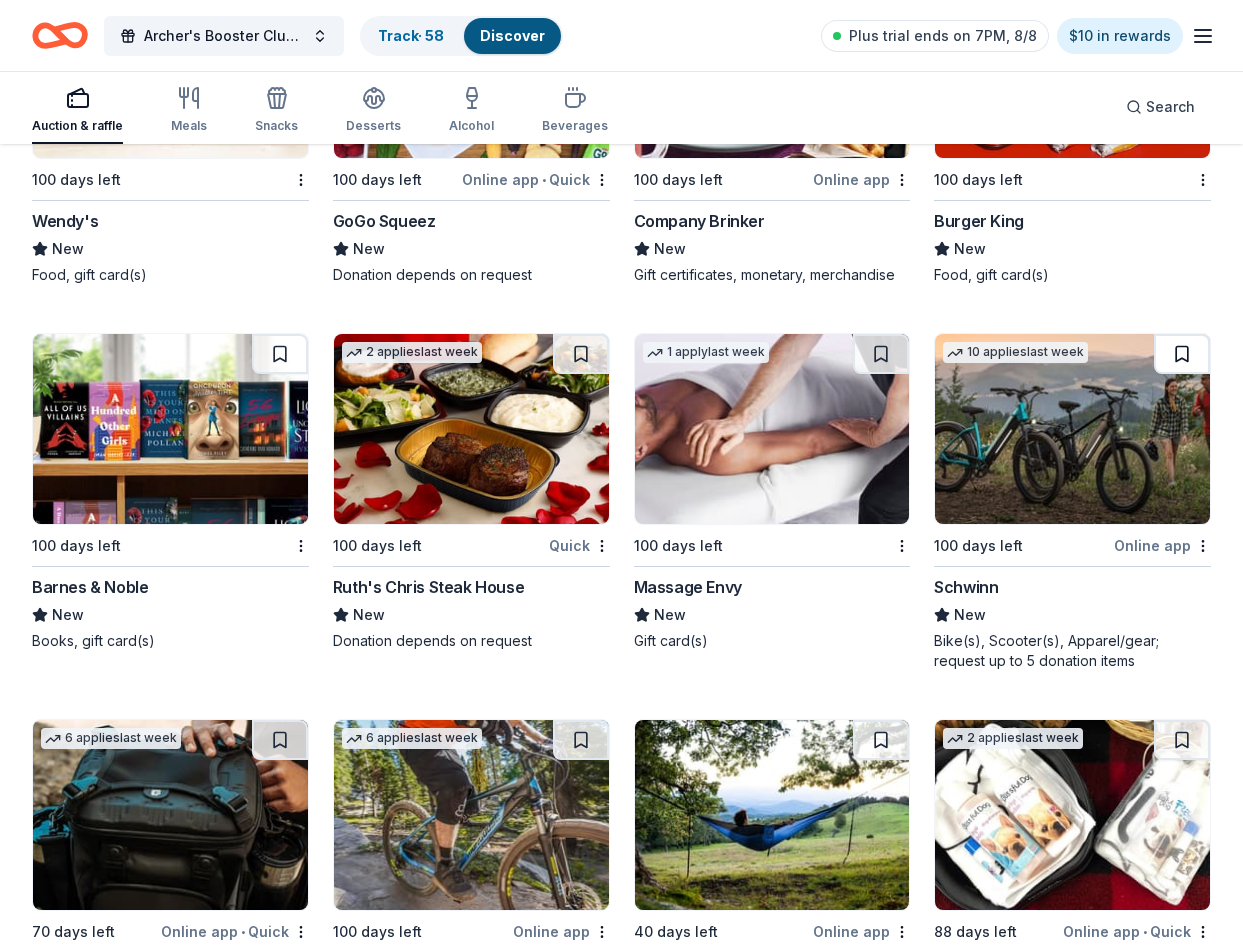 click at bounding box center (1182, 354) 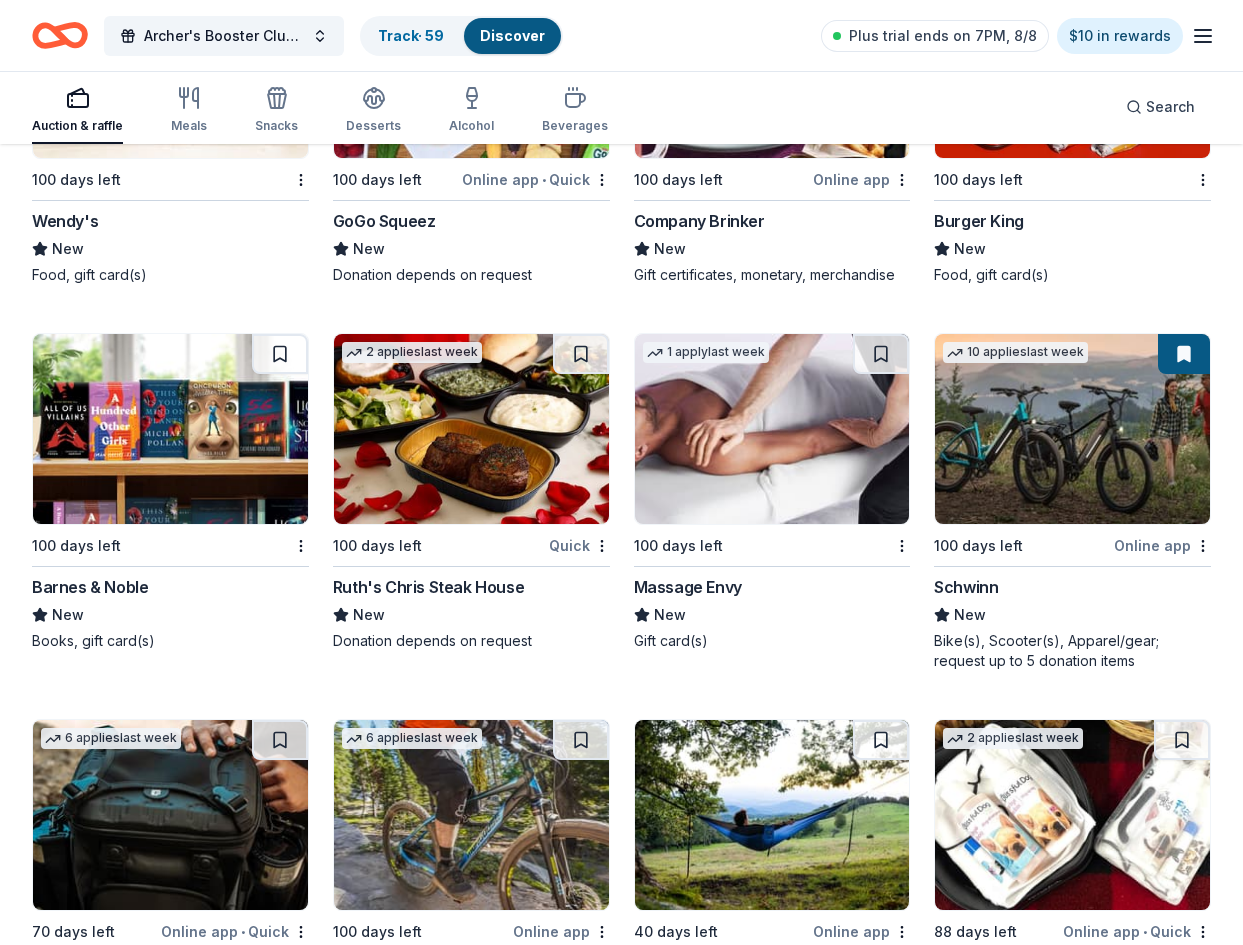 click at bounding box center [881, 354] 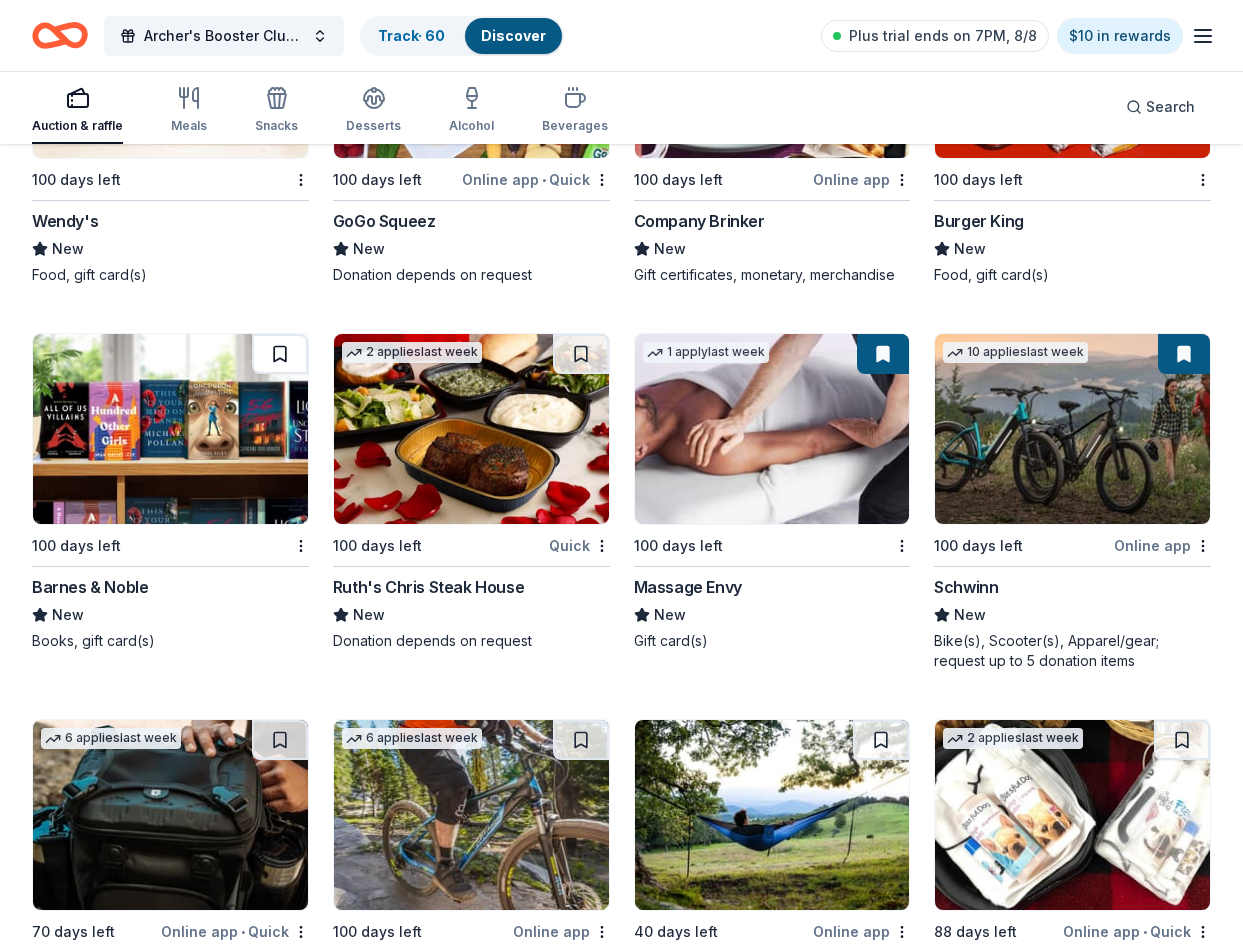 click at bounding box center [280, 354] 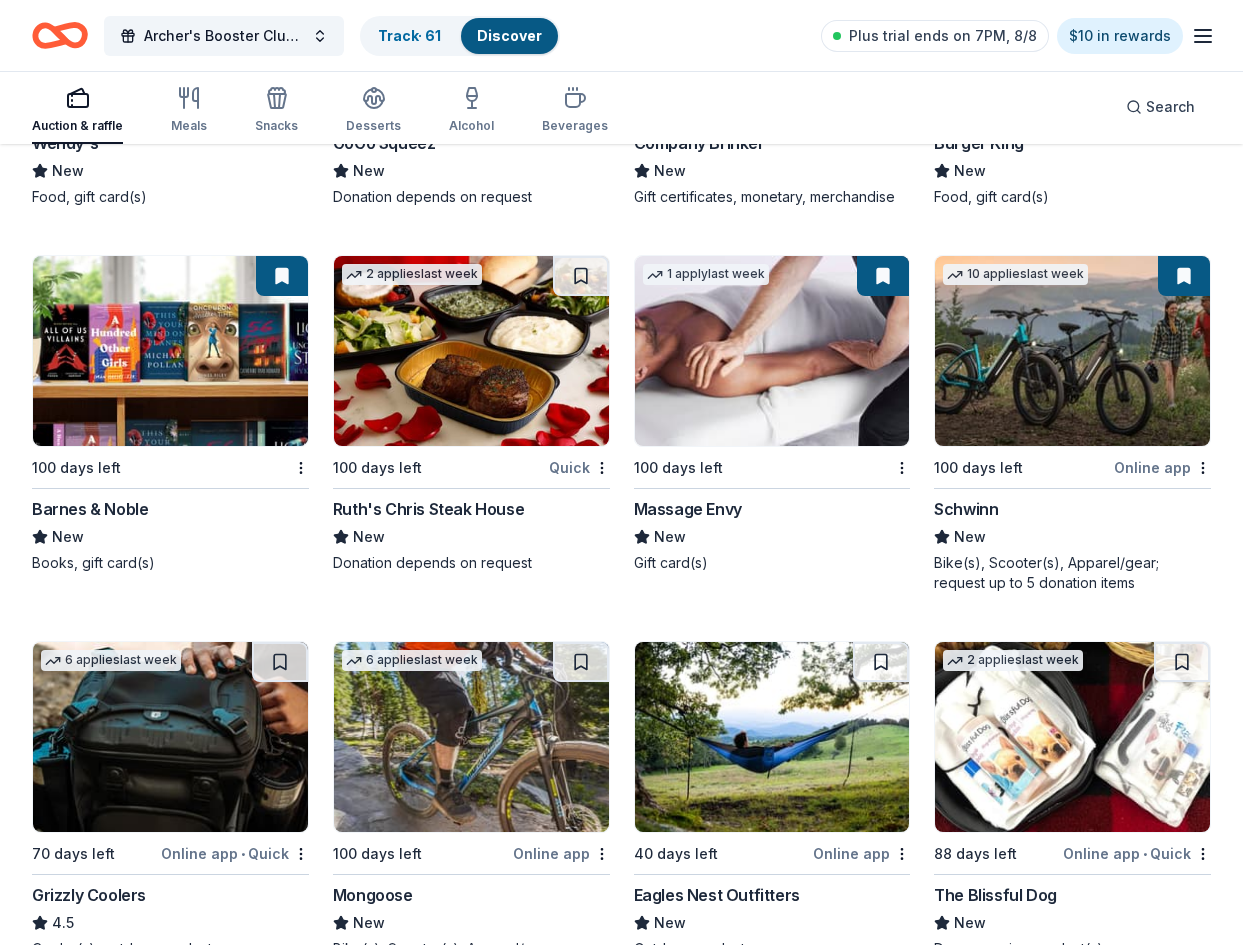 scroll, scrollTop: 16605, scrollLeft: 0, axis: vertical 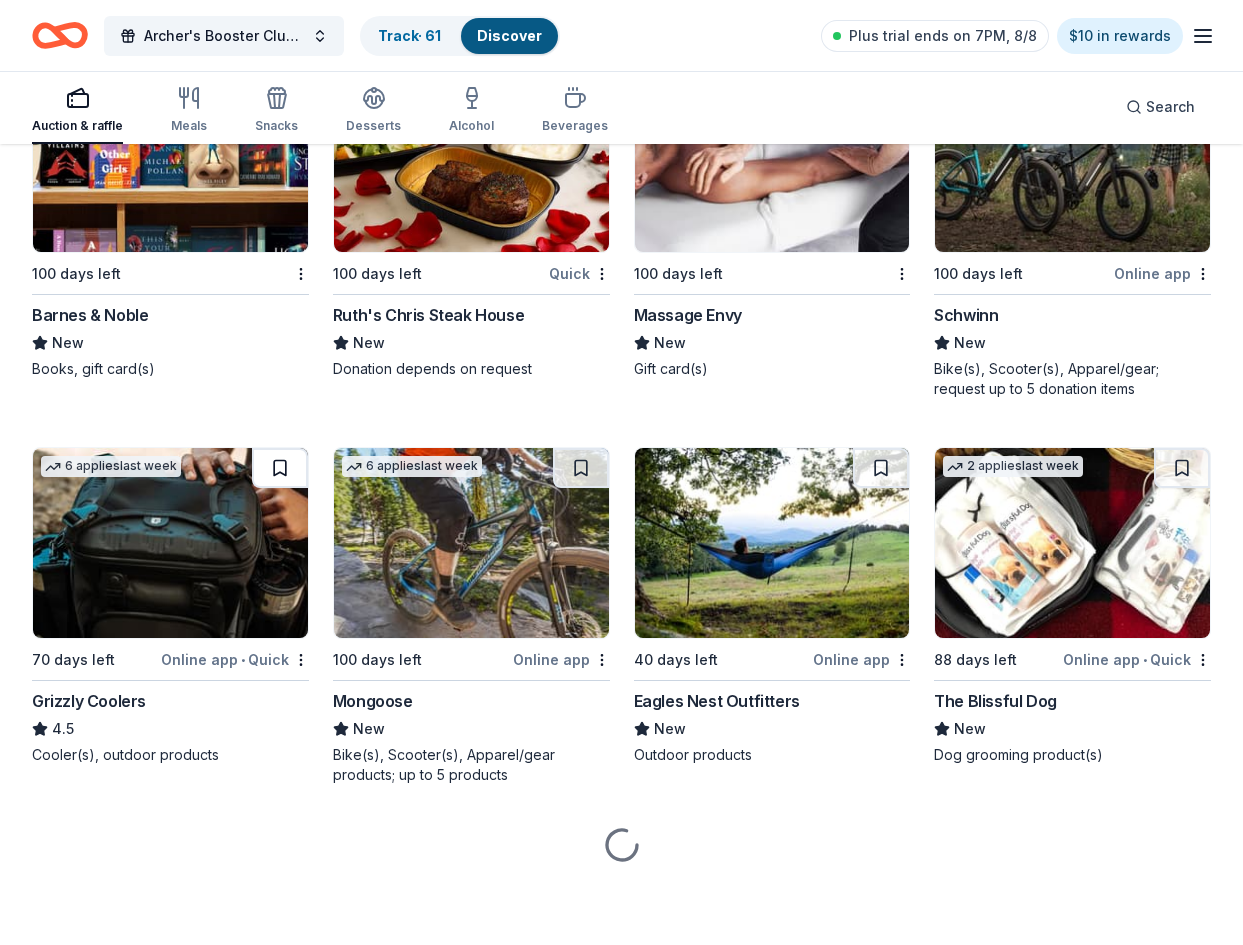 click at bounding box center [280, 468] 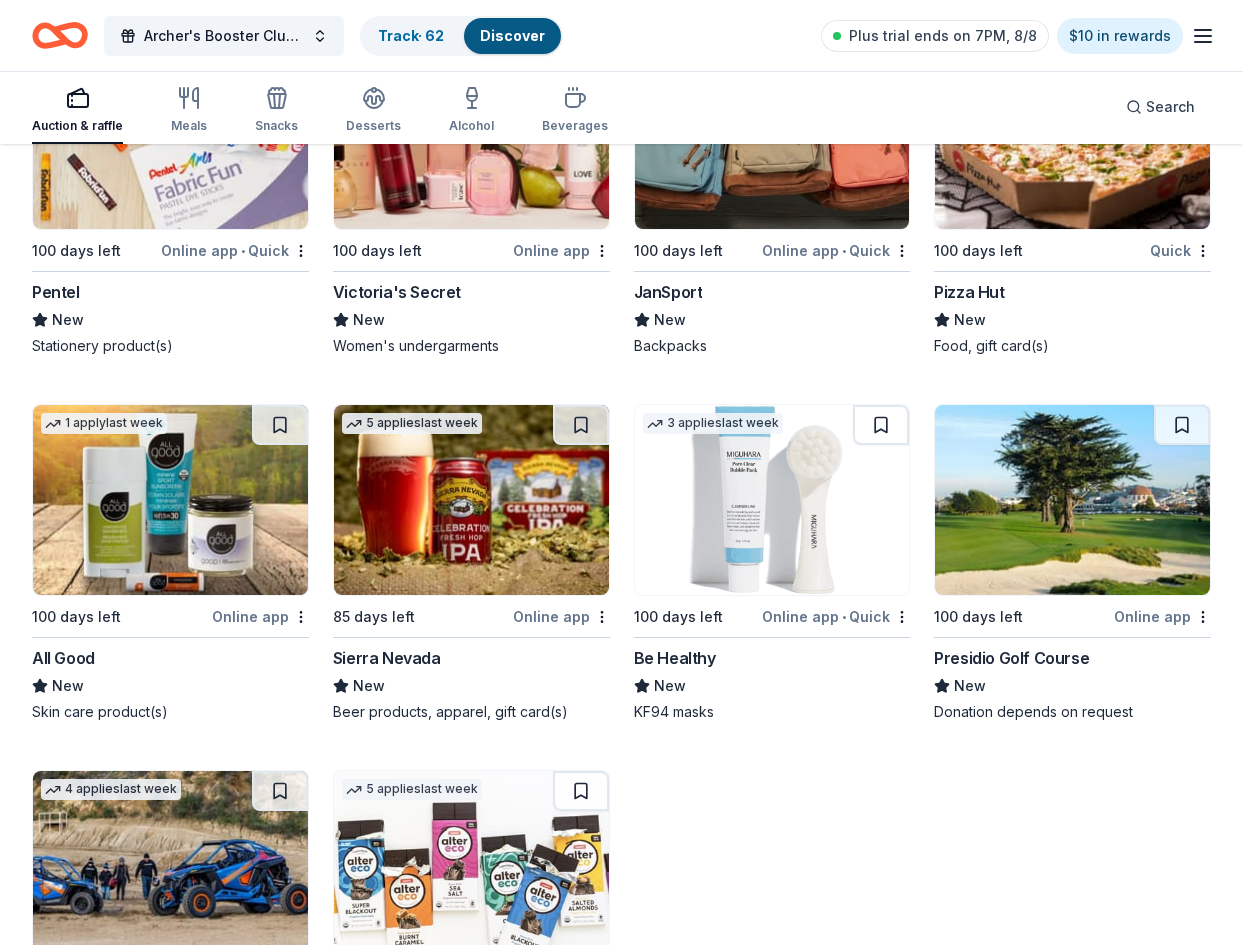 scroll, scrollTop: 17705, scrollLeft: 0, axis: vertical 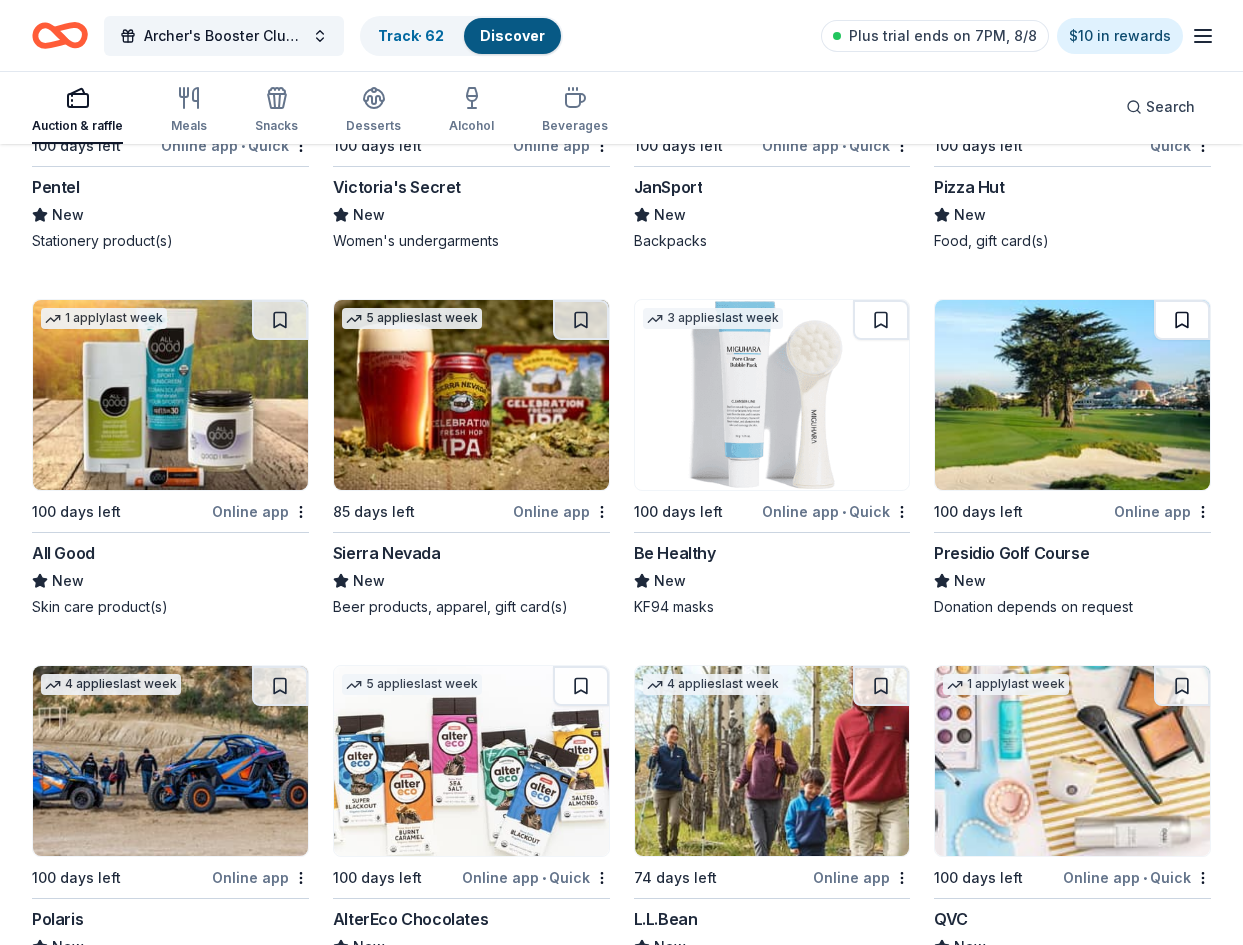 click at bounding box center (1182, 320) 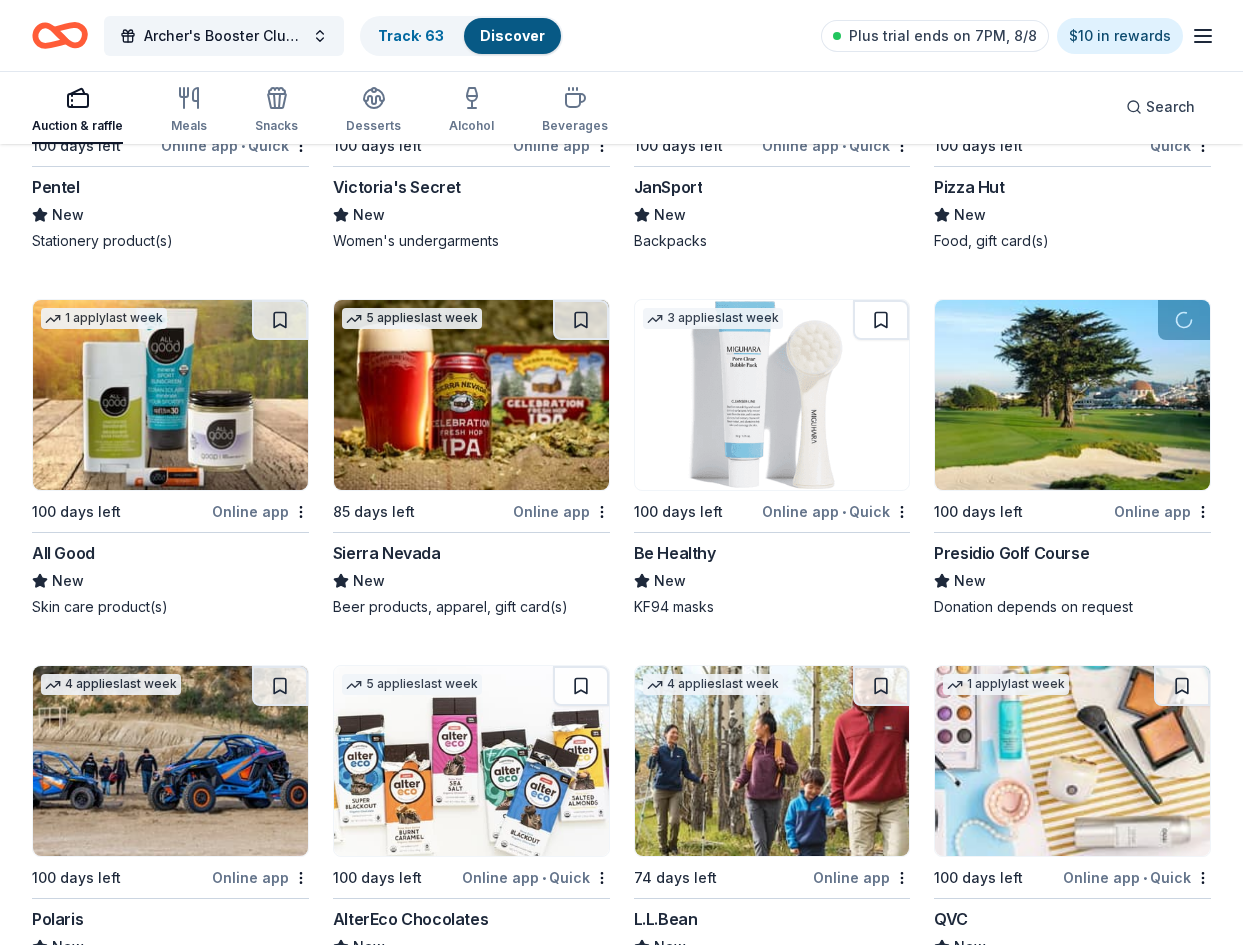 scroll, scrollTop: 17705, scrollLeft: 0, axis: vertical 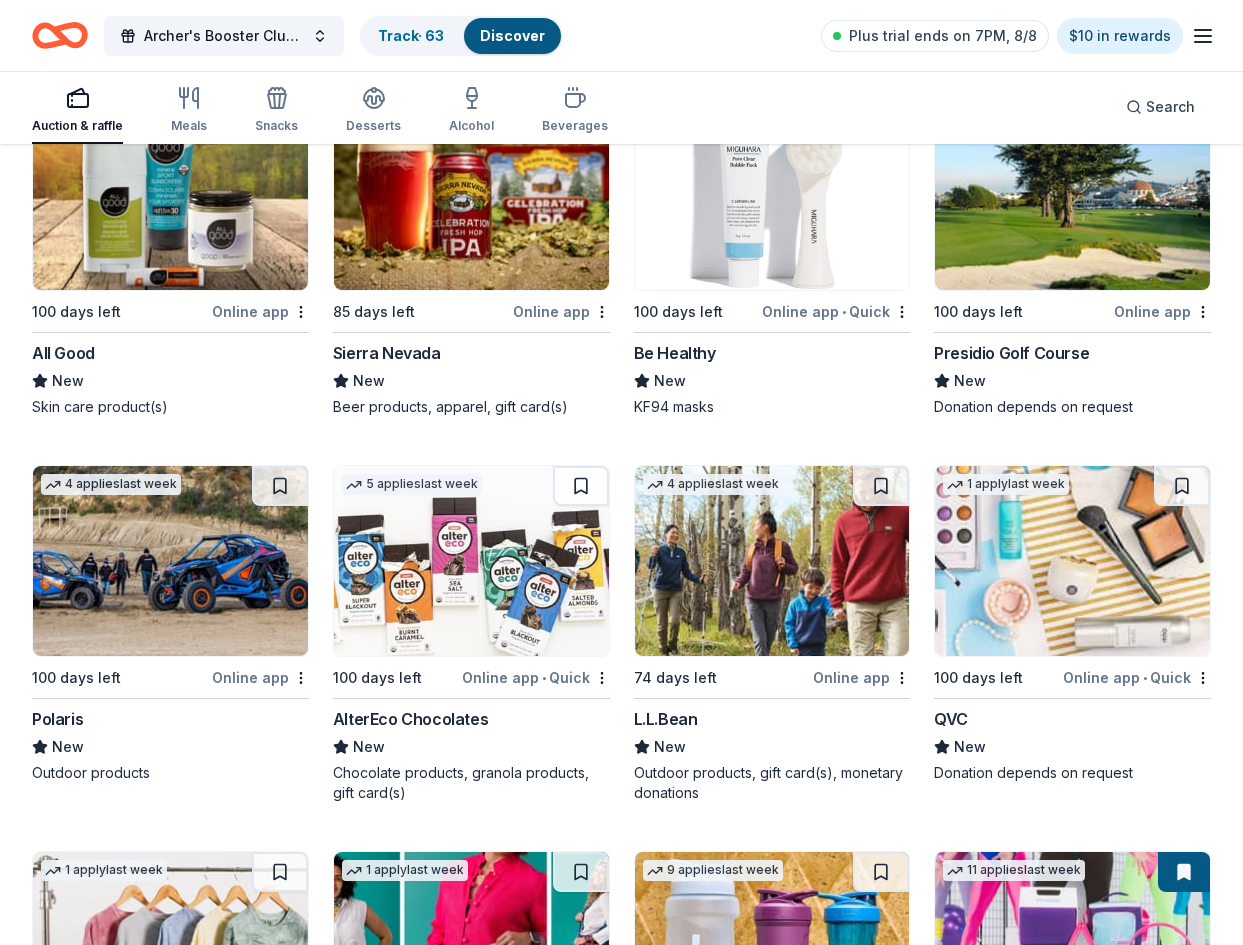 click at bounding box center [170, 561] 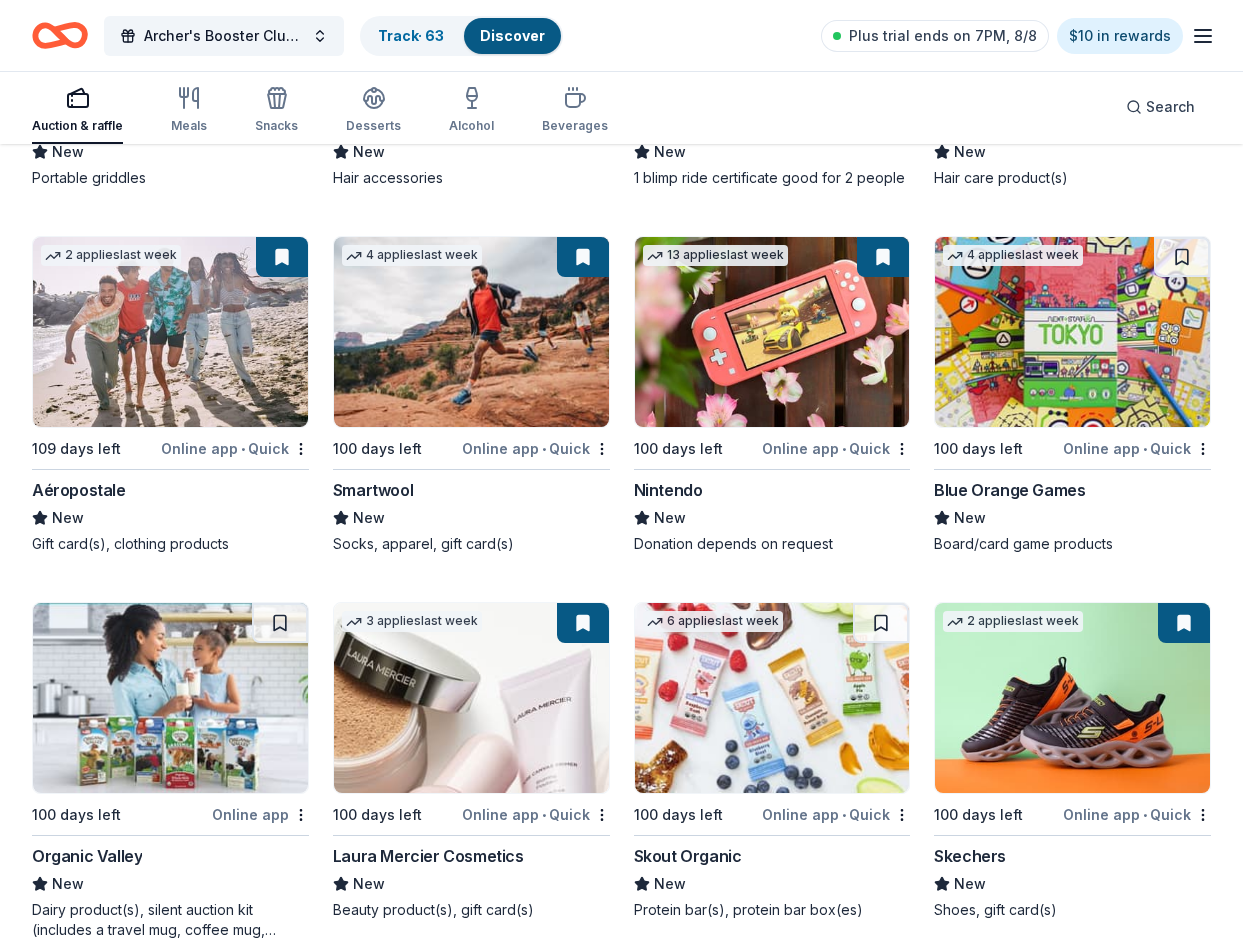 scroll, scrollTop: 20965, scrollLeft: 0, axis: vertical 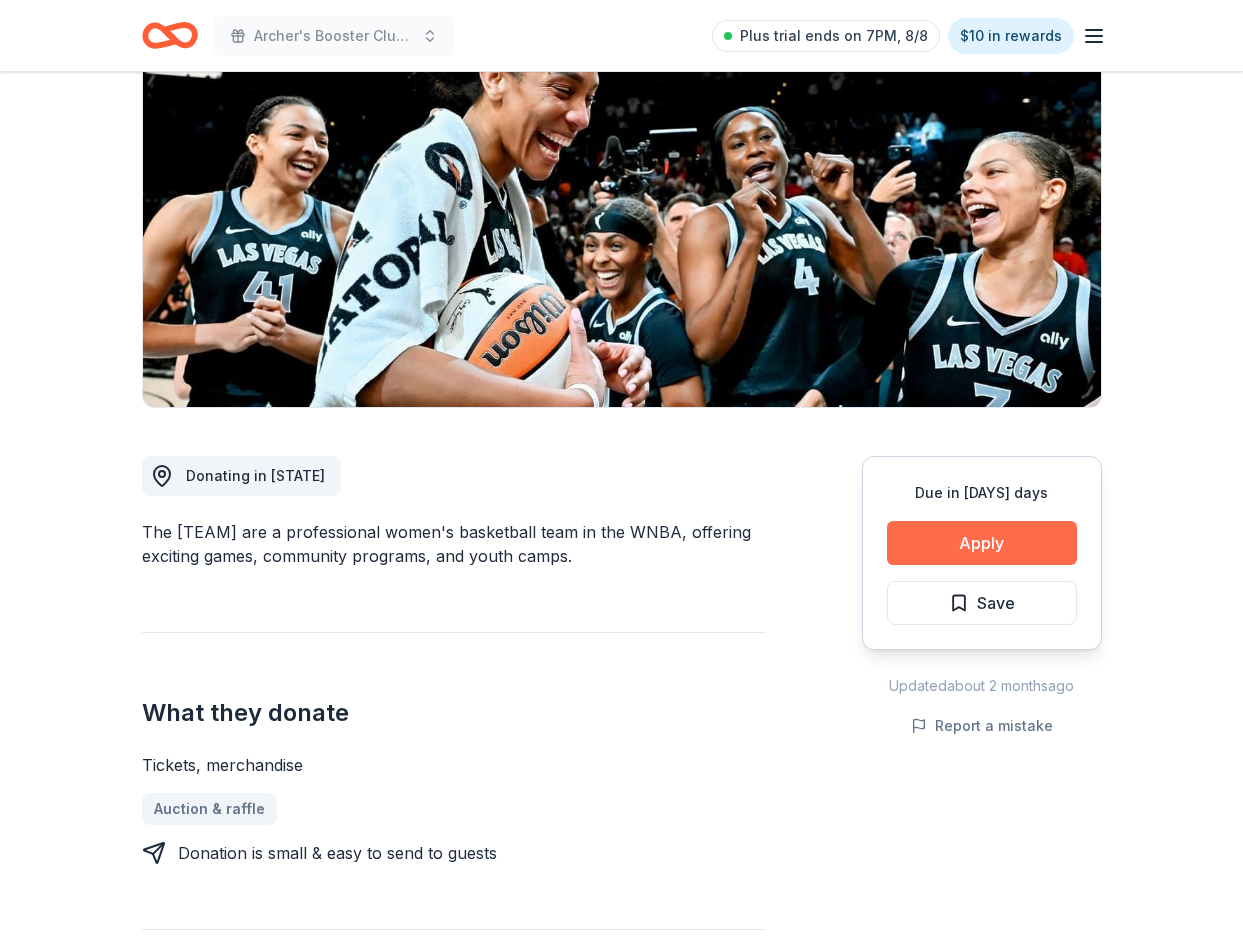click on "Apply" at bounding box center (982, 543) 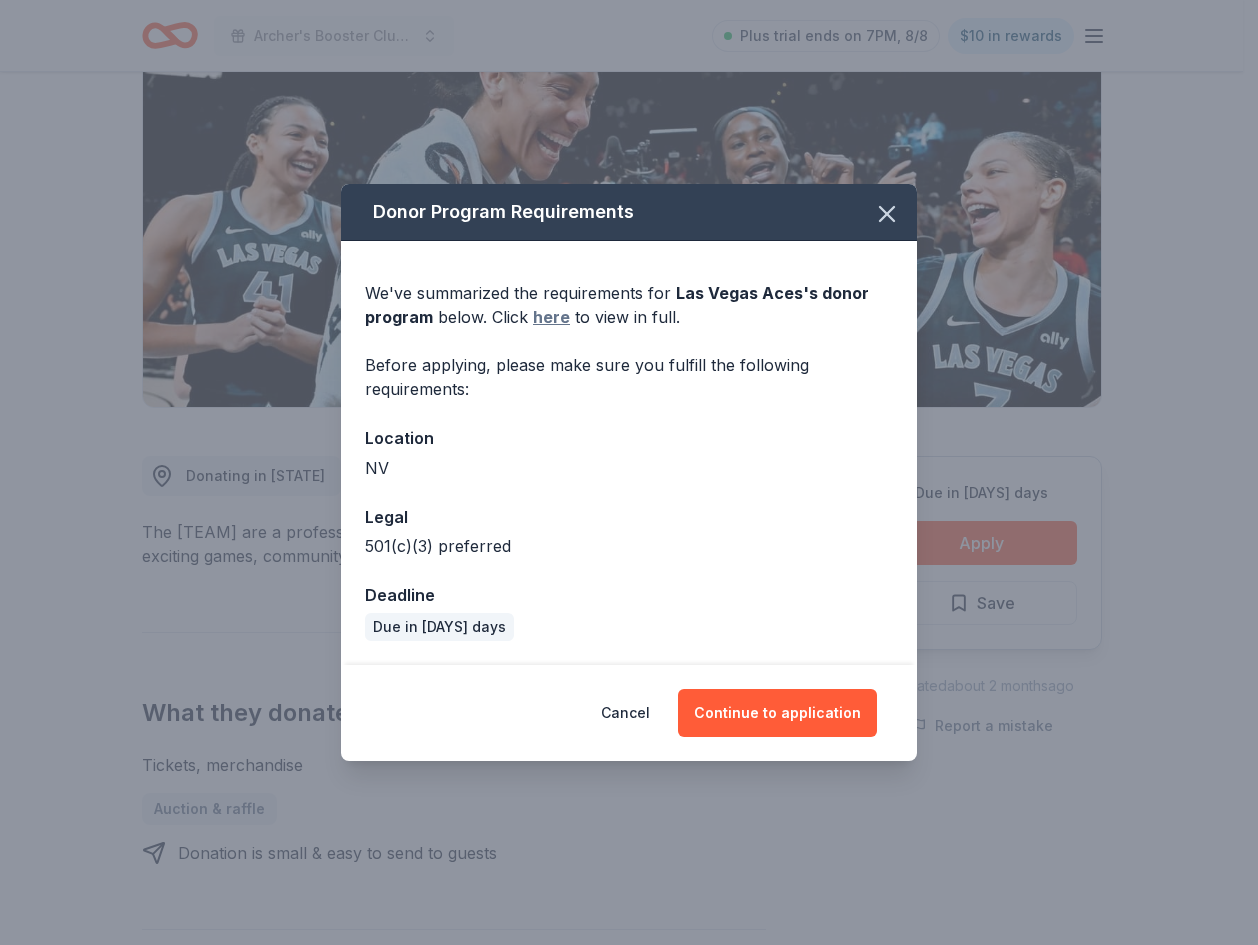 click on "here" at bounding box center (551, 317) 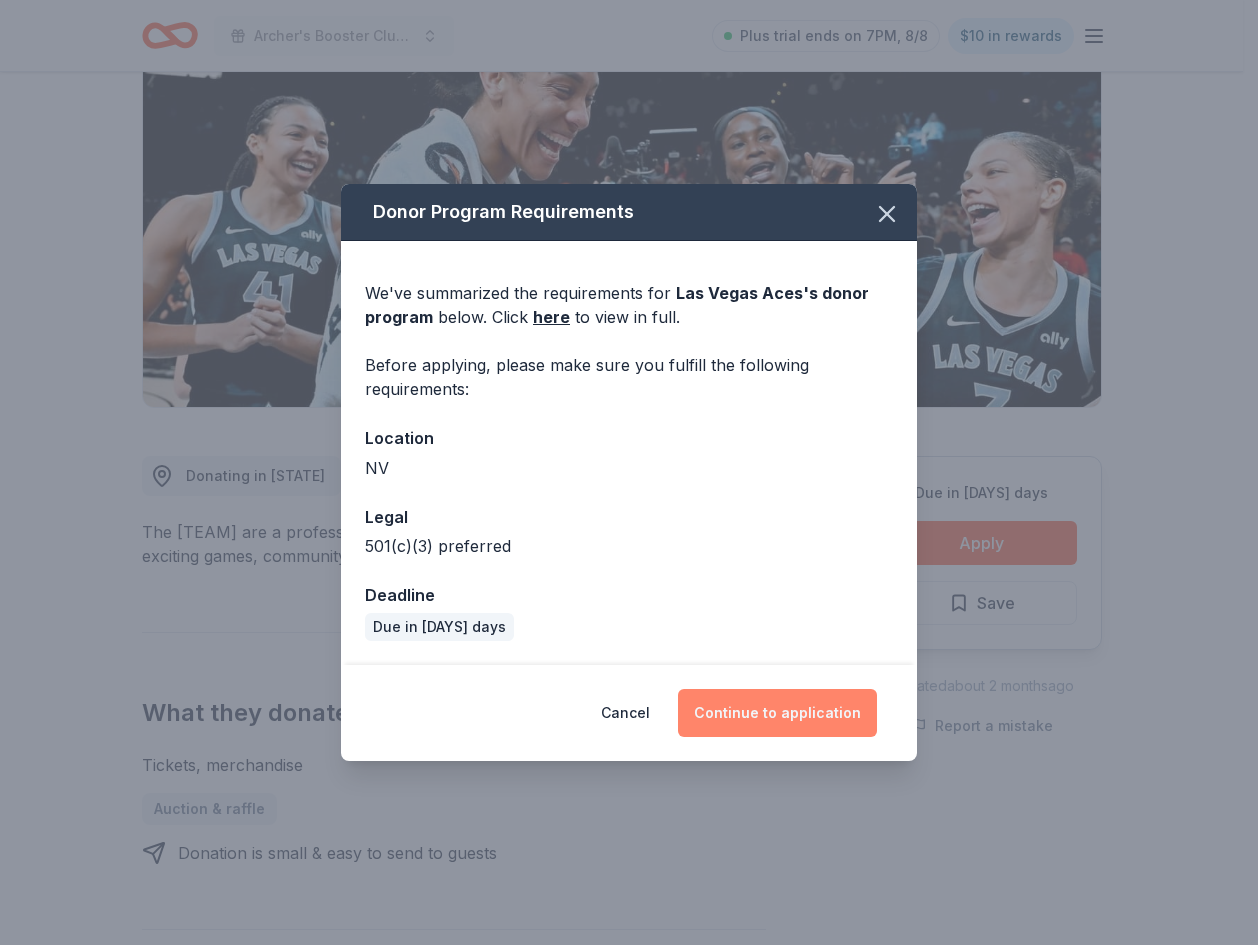click on "Continue to application" at bounding box center (777, 713) 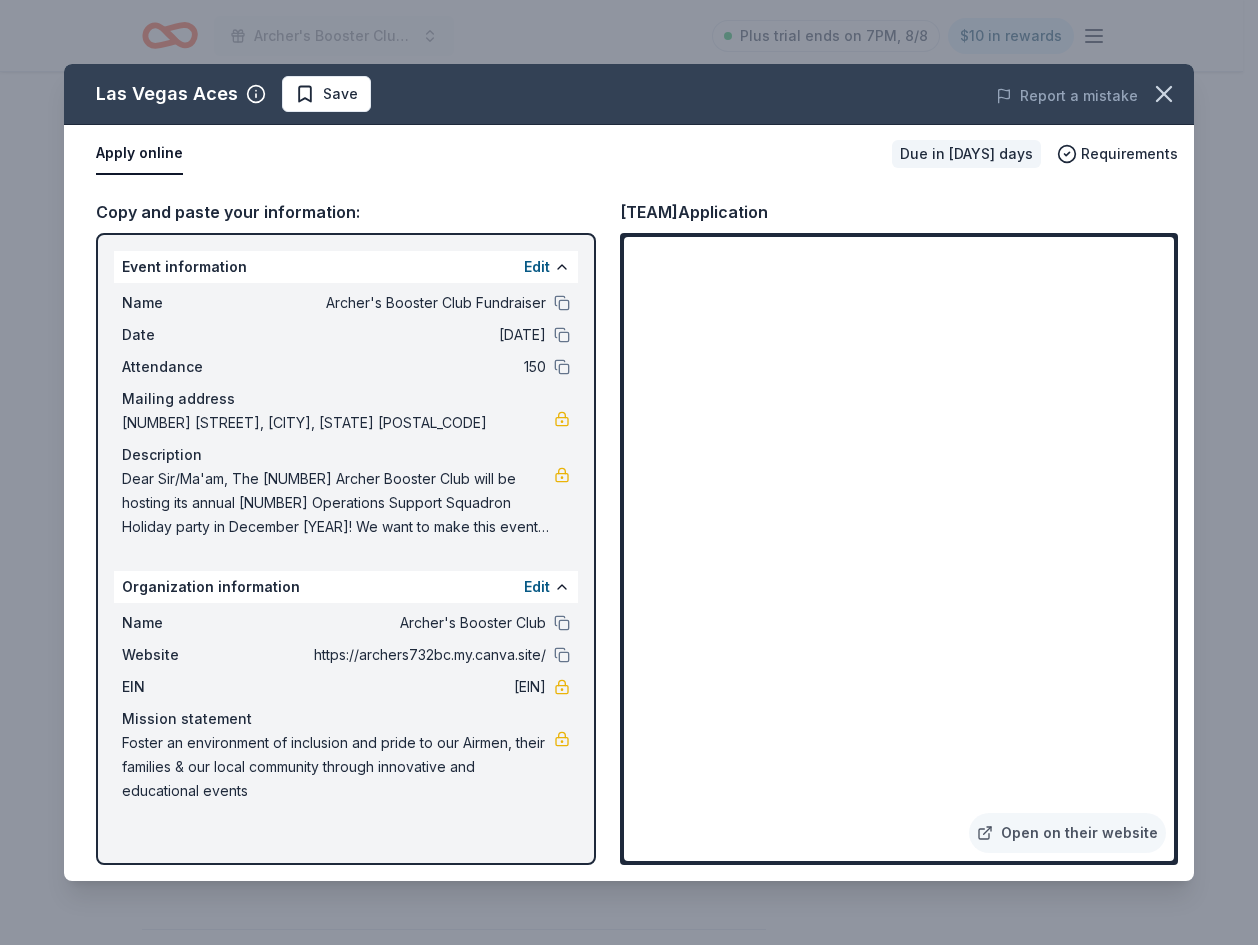 click on "Las Vegas Aces Save Report a mistake Apply online Due in 100 days Requirements Copy and paste your information: Event information Edit Name Archer's Booster Club Fundraiser Date 12/12/25 Attendance 150 Mailing address 1205 Creech AFB, Indian Springs, NV 89018 Description Organization information Edit Name Archer's Booster Club Website https://archers732bc.my.canva.site/ EIN 92-1810434 Mission statement Foster an environment of inclusion and pride to our Airmen, their families & our local community through innovative and educational events Las Vegas Aces's  Application Open on their website" at bounding box center (629, 472) 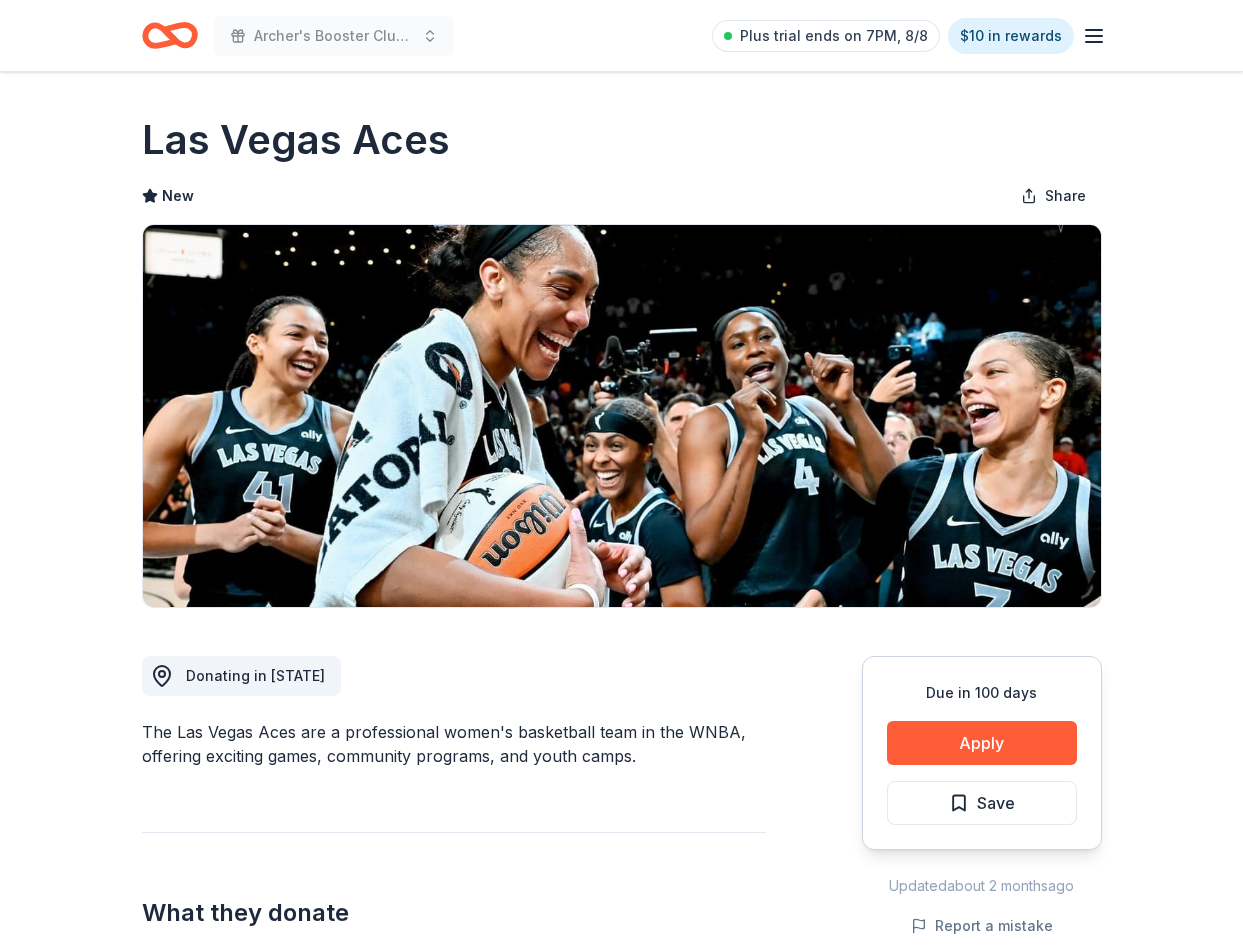 scroll, scrollTop: 0, scrollLeft: 0, axis: both 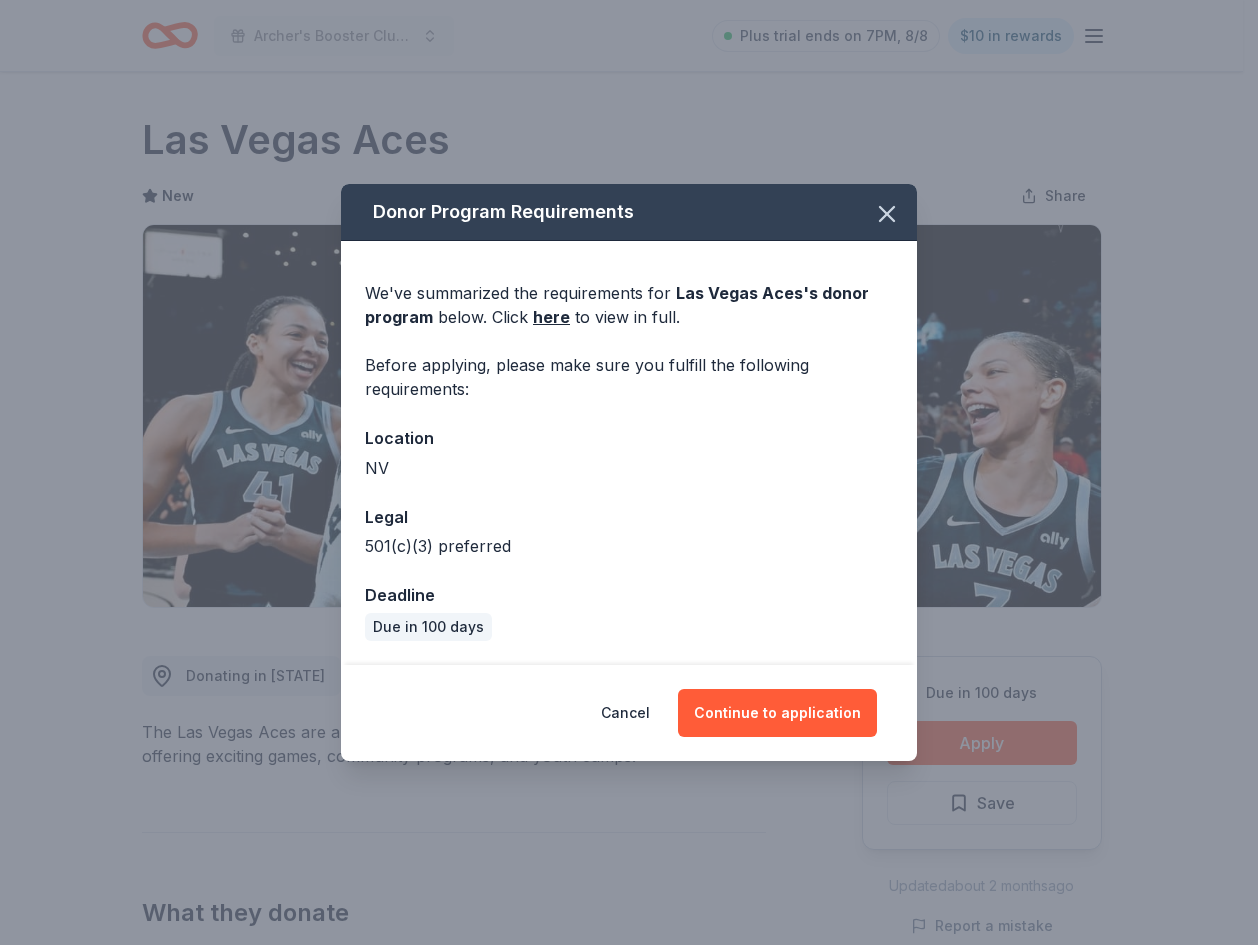 click on "Cancel Continue to application" at bounding box center (629, 713) 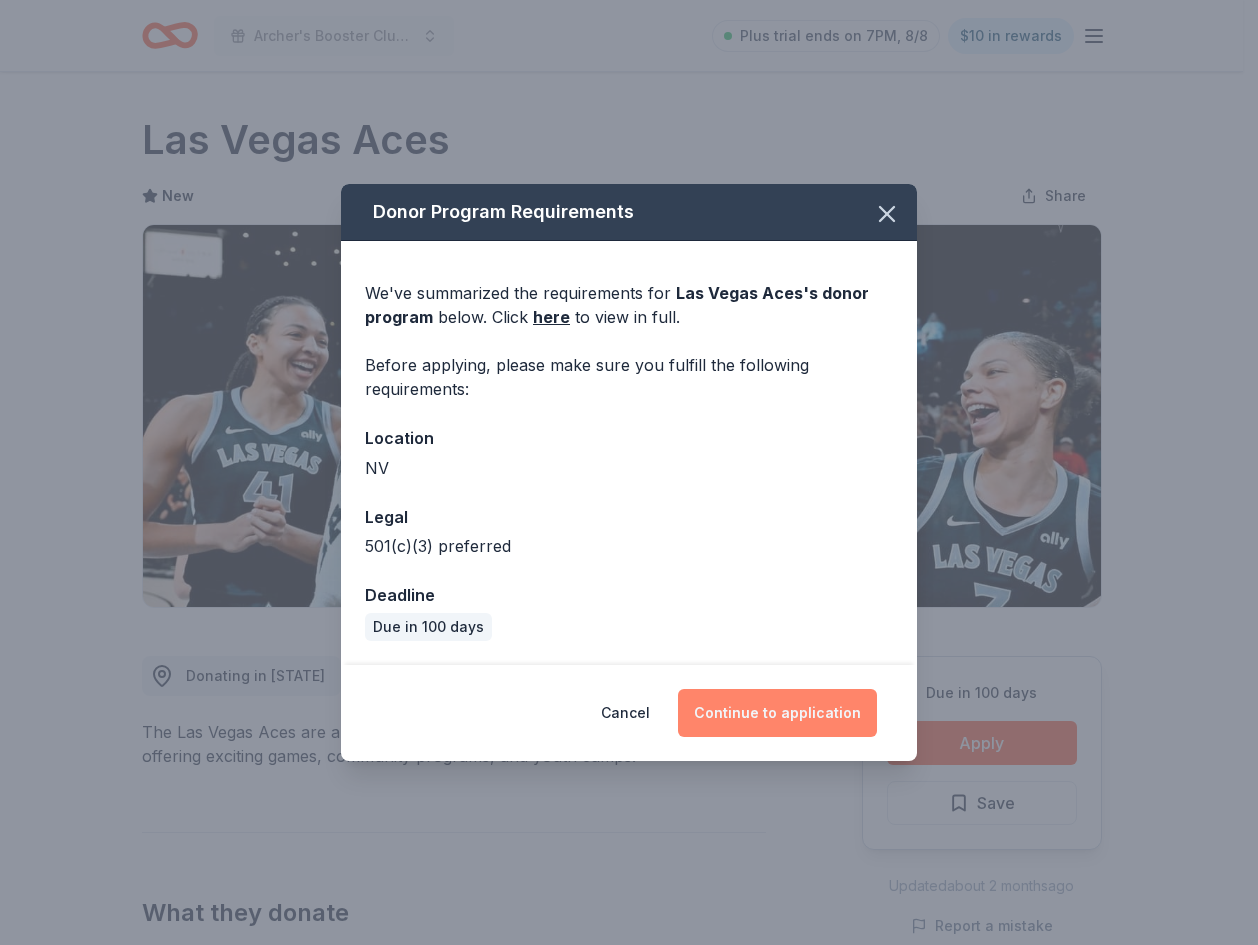click on "Continue to application" at bounding box center (777, 713) 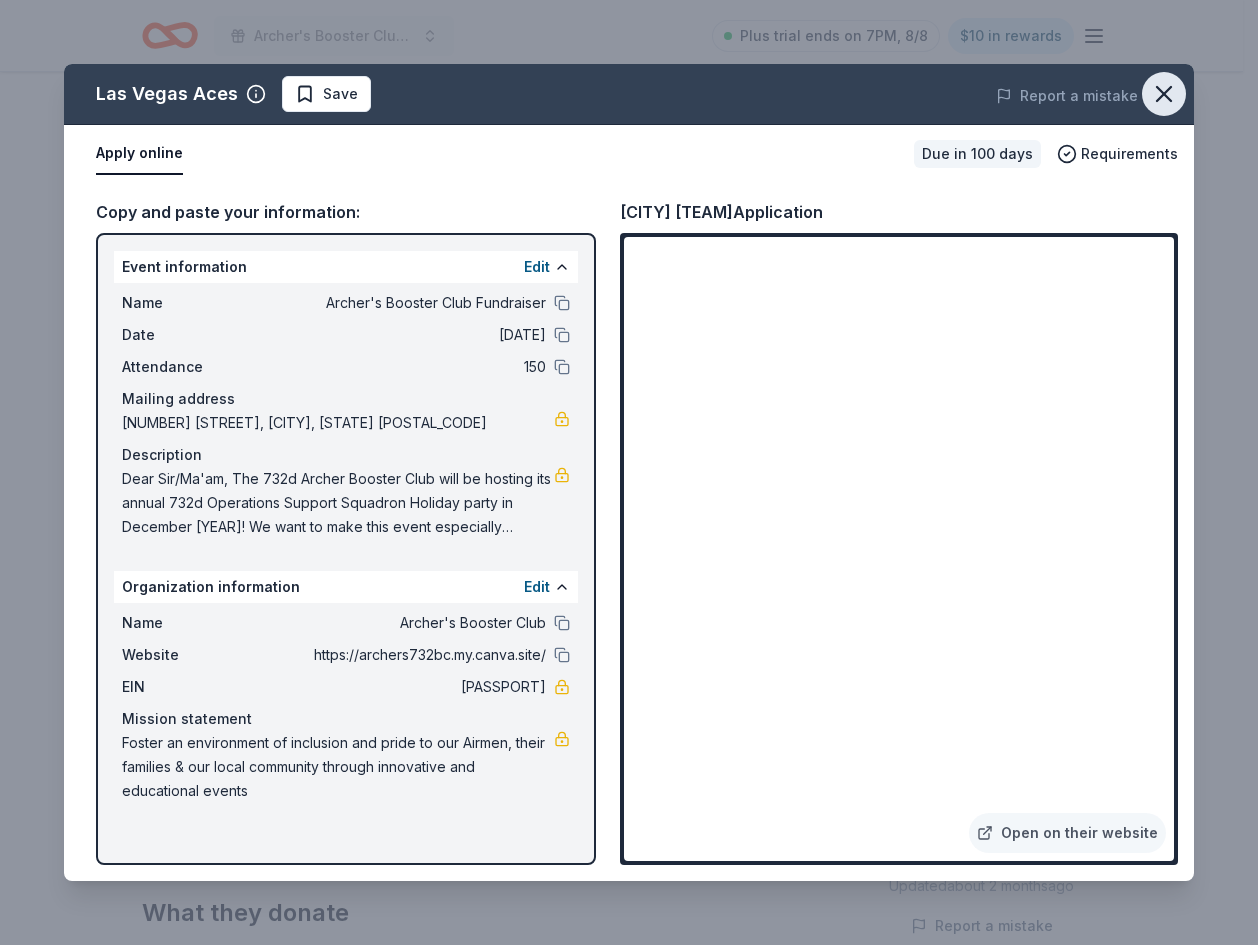 click 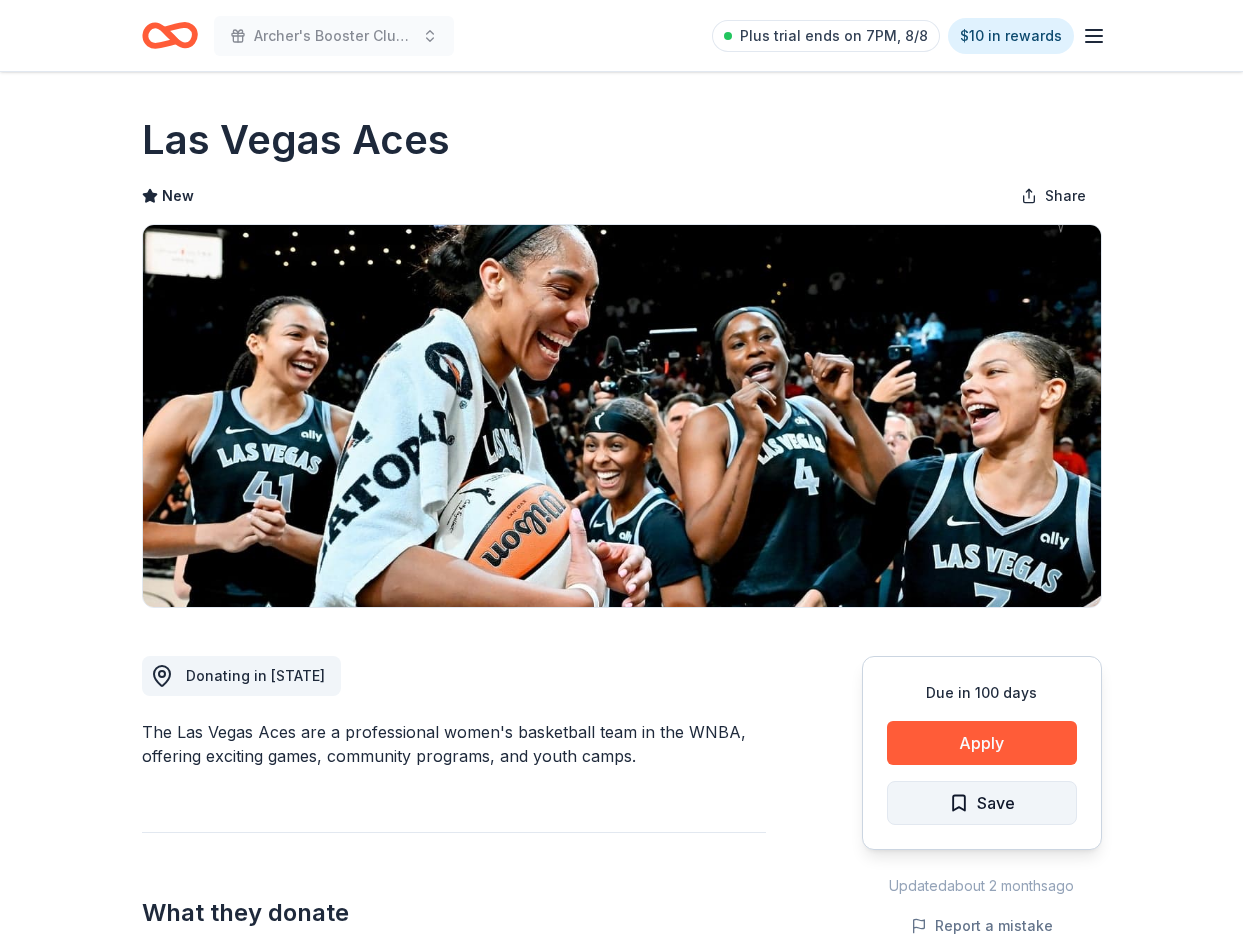 click on "Save" at bounding box center (996, 803) 